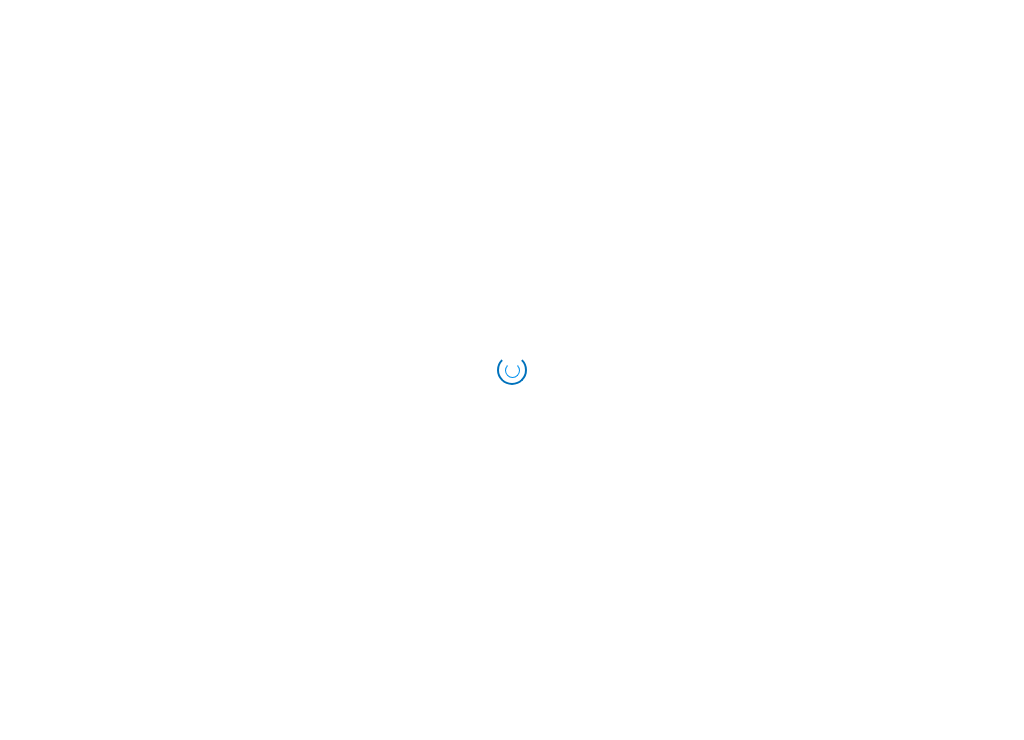 scroll, scrollTop: 0, scrollLeft: 0, axis: both 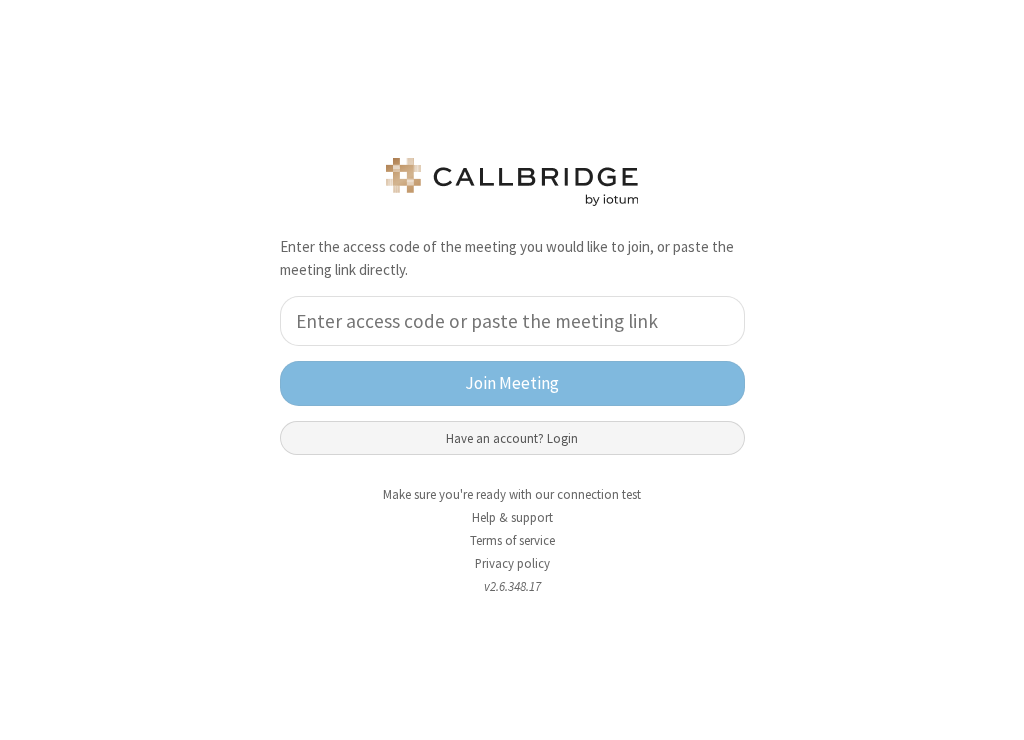 click on "Have an account? Login" 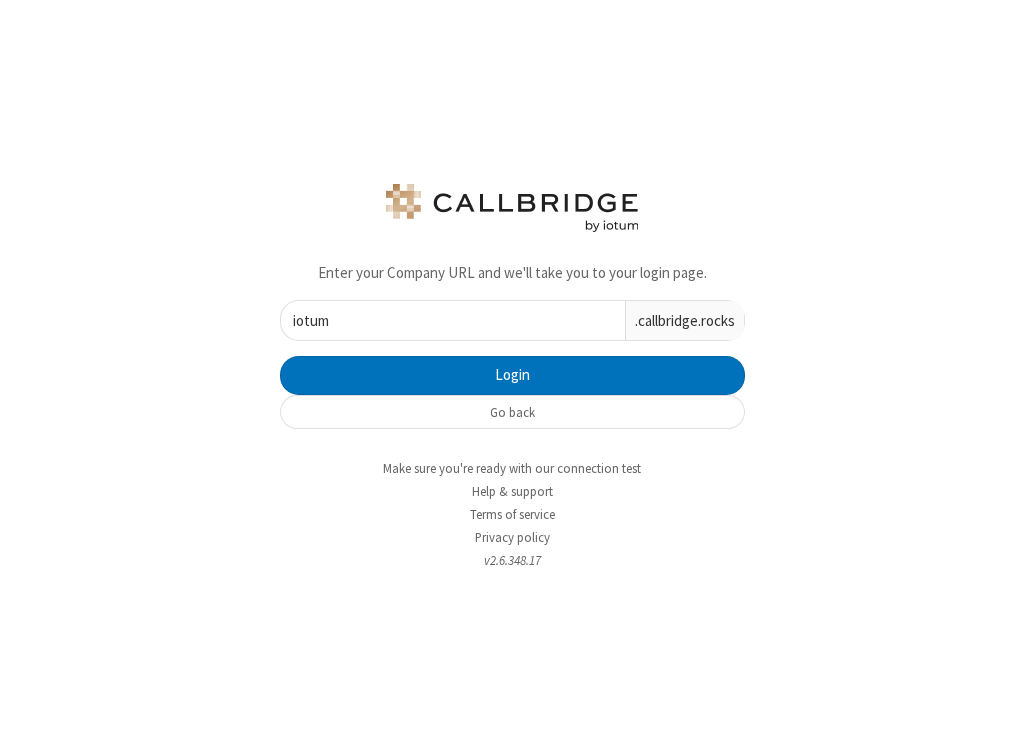type on "iotum" 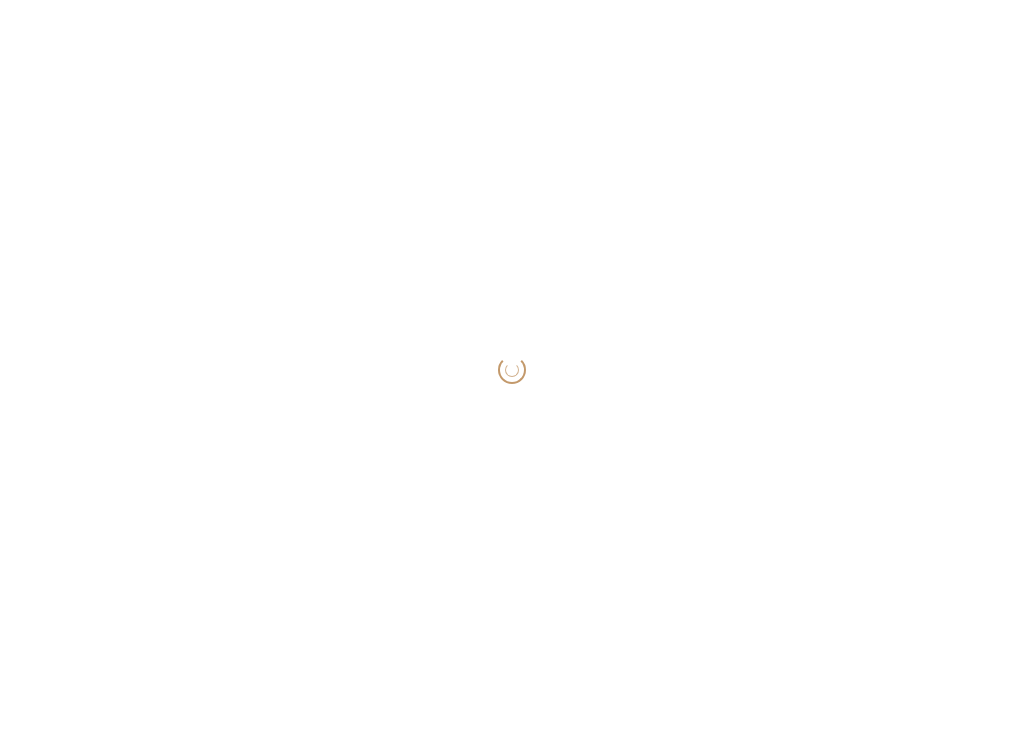 scroll, scrollTop: 0, scrollLeft: 0, axis: both 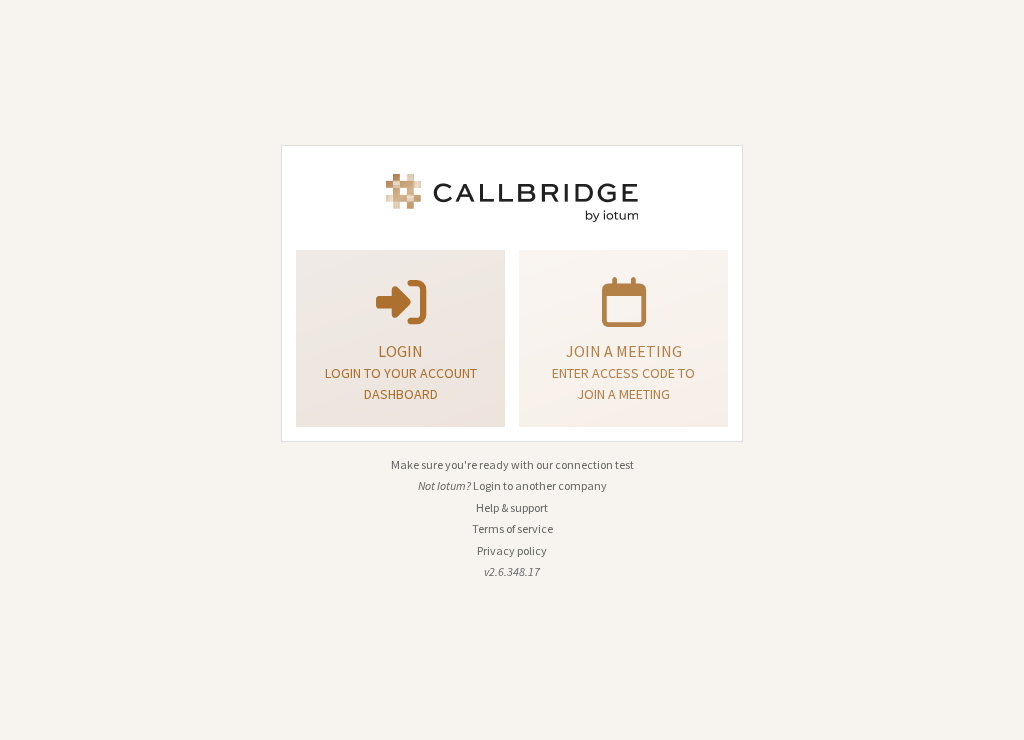 click on "Login" at bounding box center (400, 351) 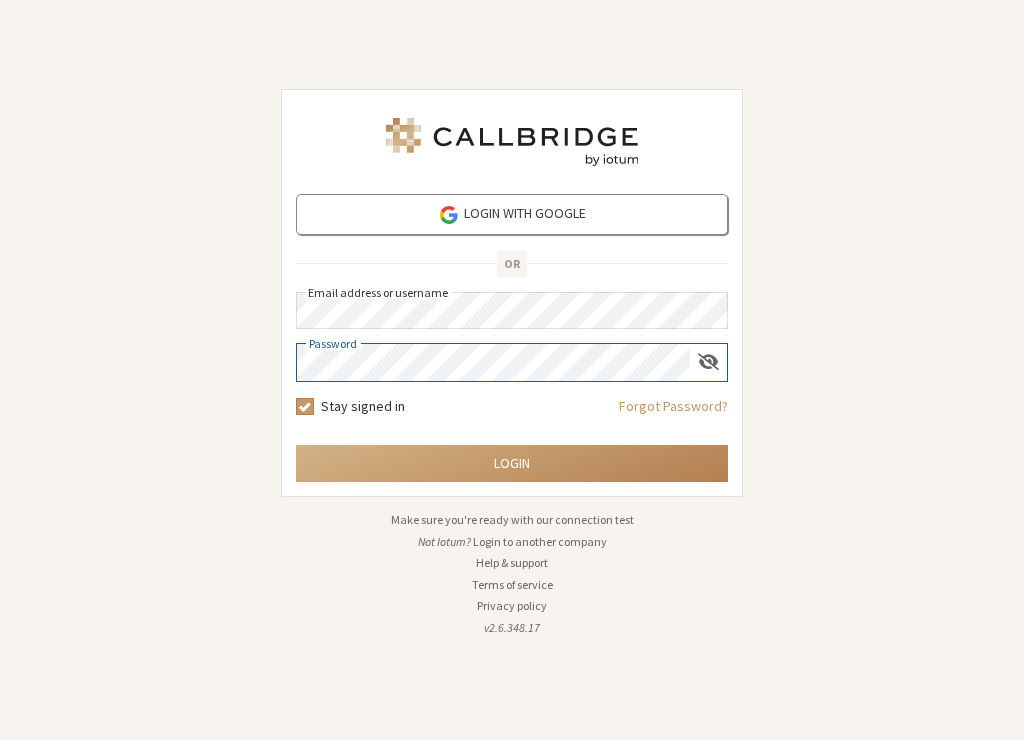 click on "Login" at bounding box center [512, 463] 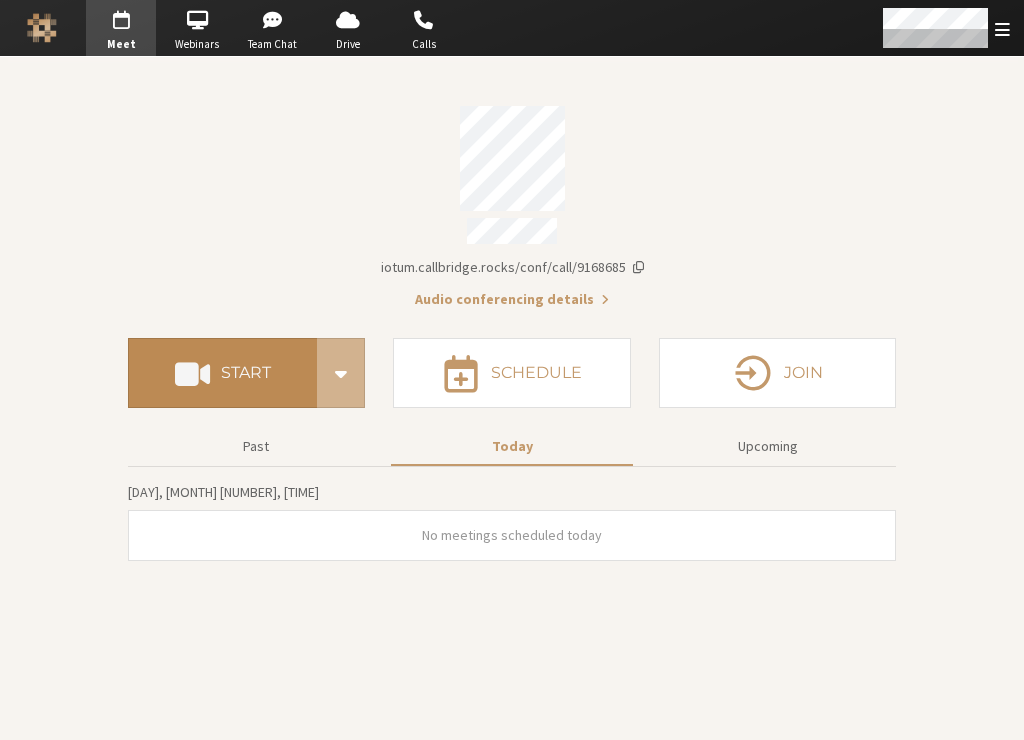 click on "Start" at bounding box center [246, 373] 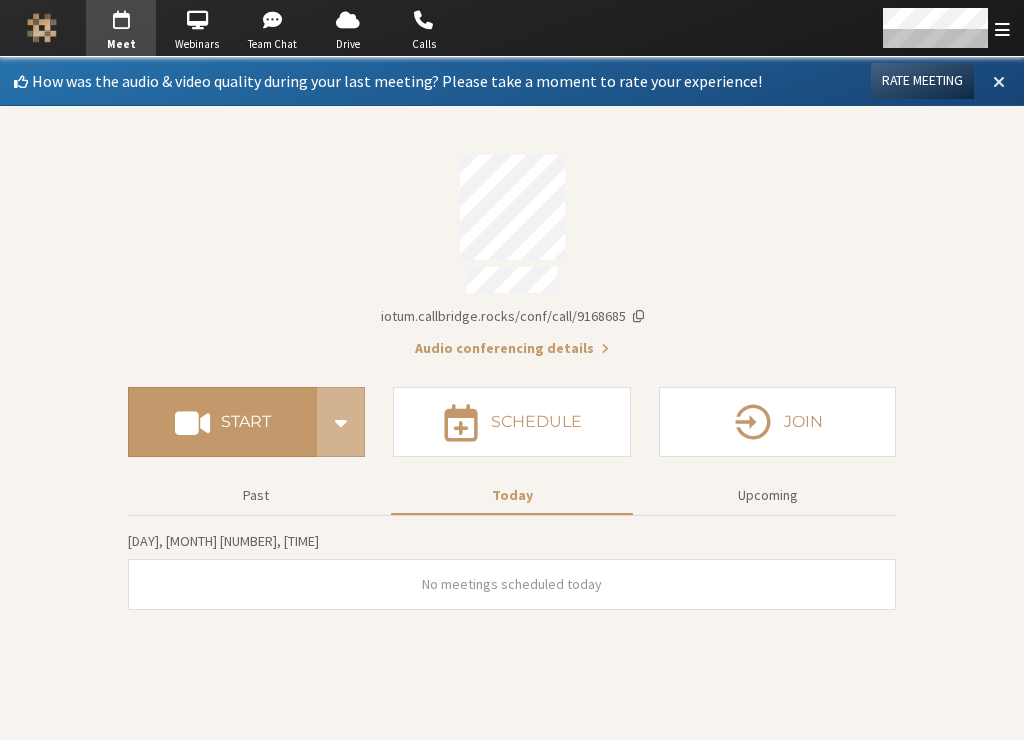 click at bounding box center [999, 81] 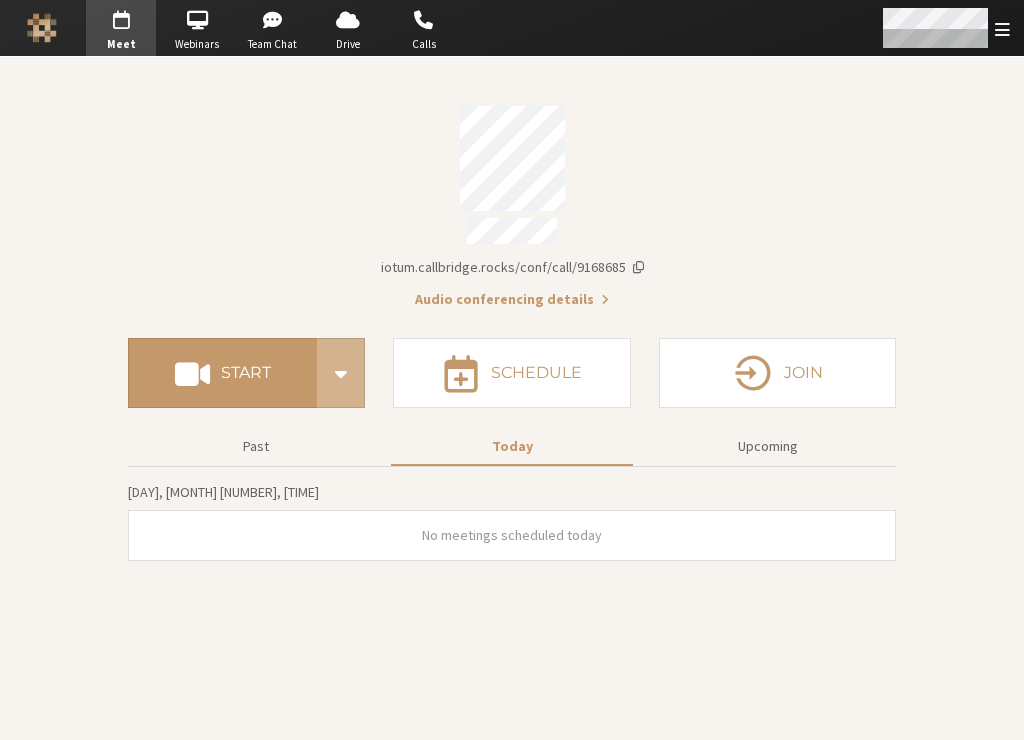 click at bounding box center [945, 28] 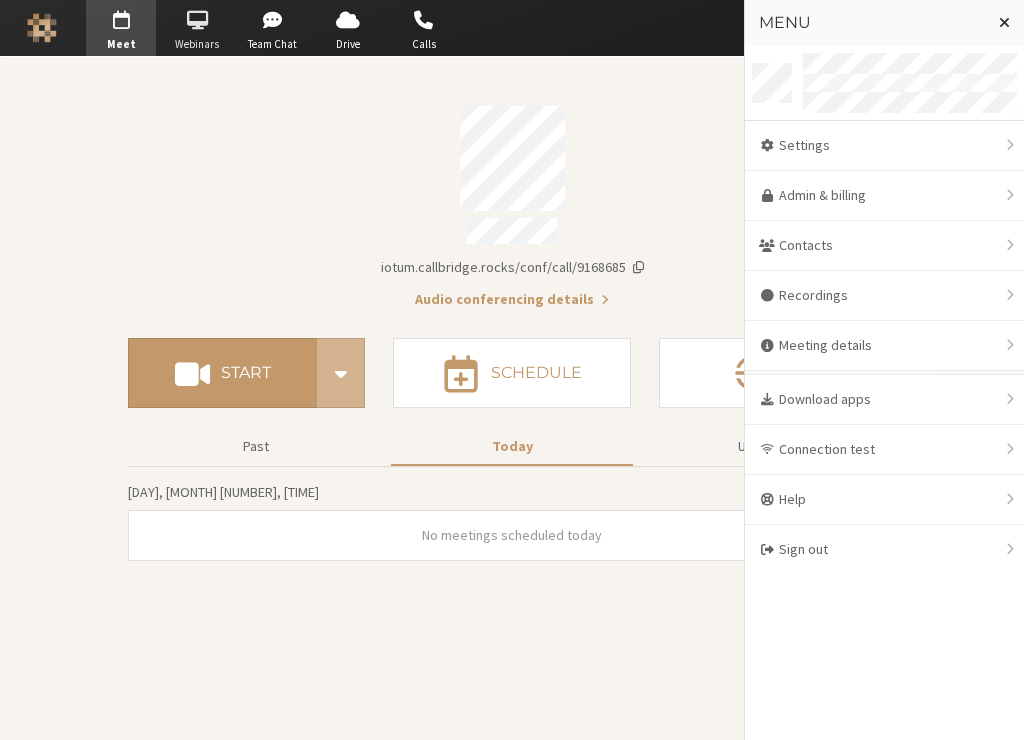 click at bounding box center (197, 20) 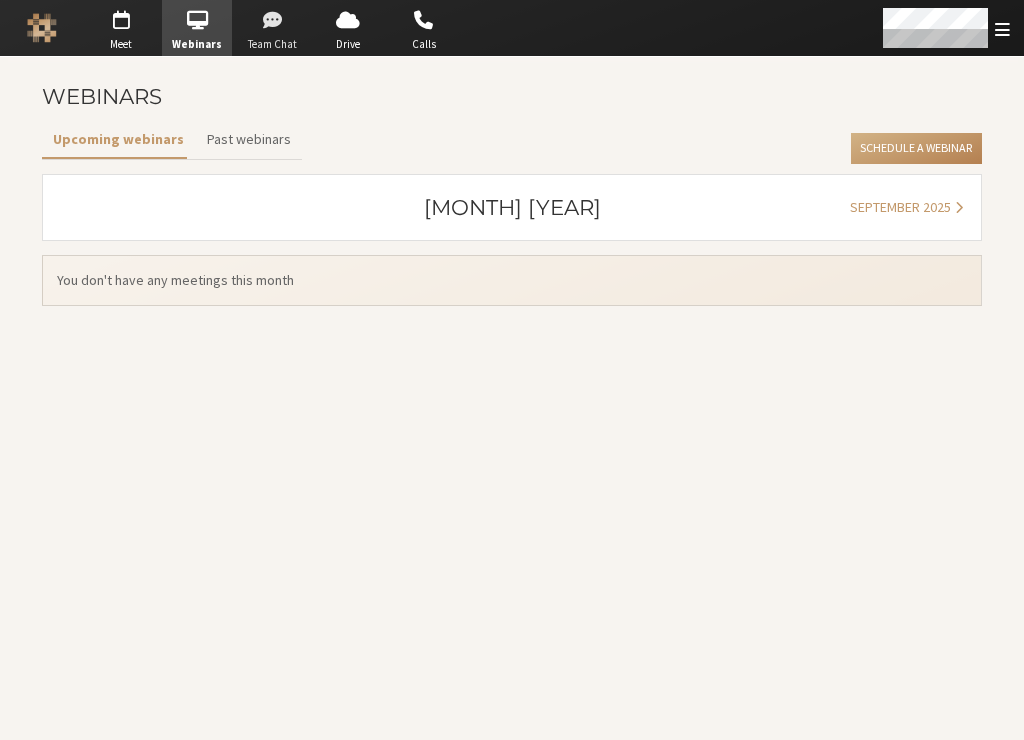 click at bounding box center (273, 20) 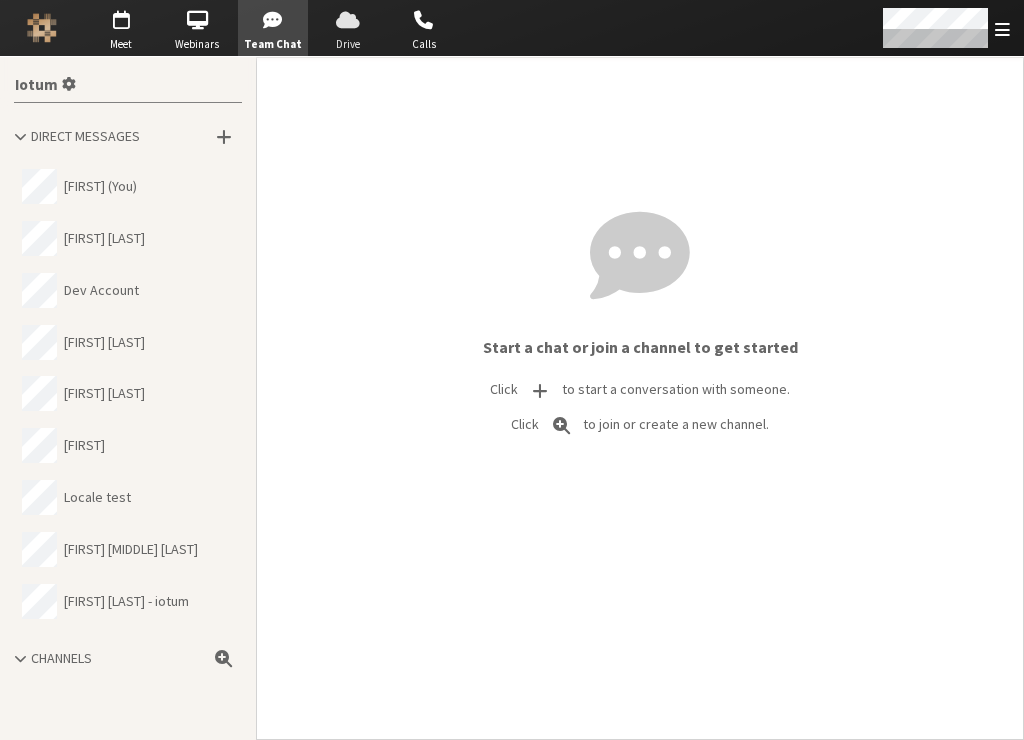 click at bounding box center (348, 20) 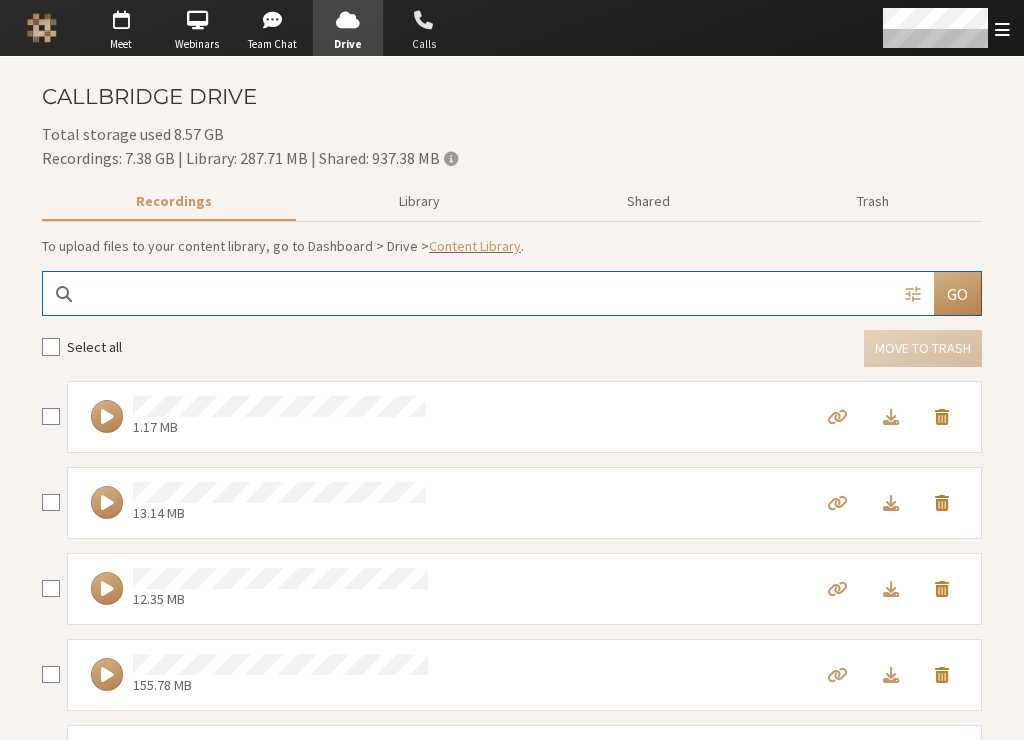 click at bounding box center [424, 20] 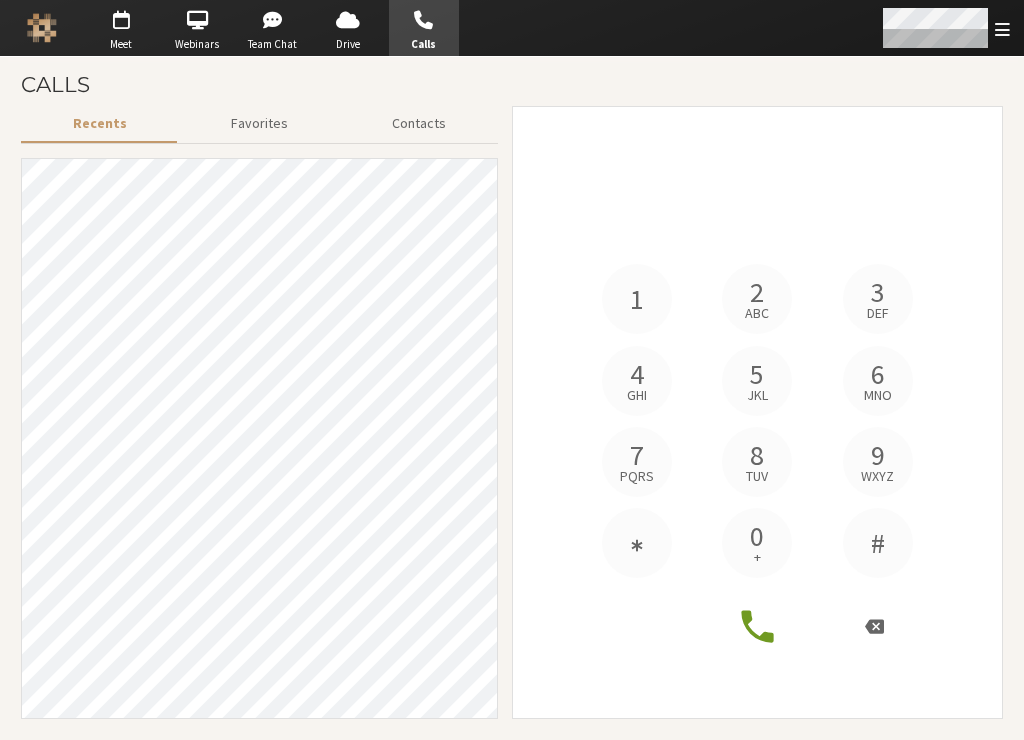 click at bounding box center (945, 28) 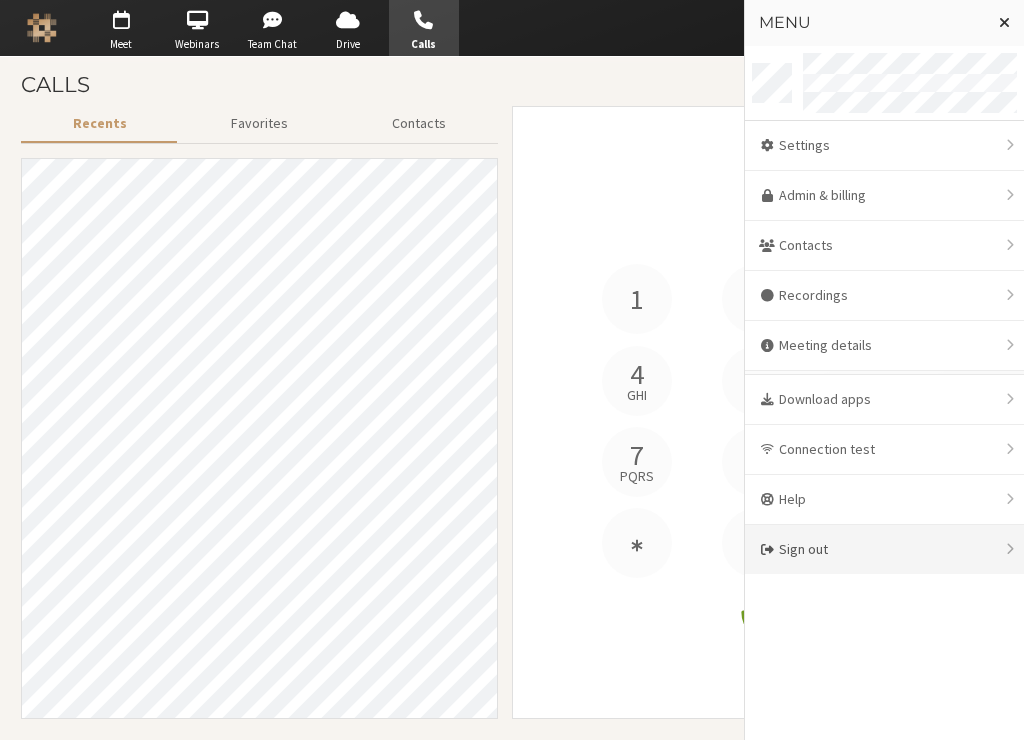 click on "Sign out" at bounding box center (884, 549) 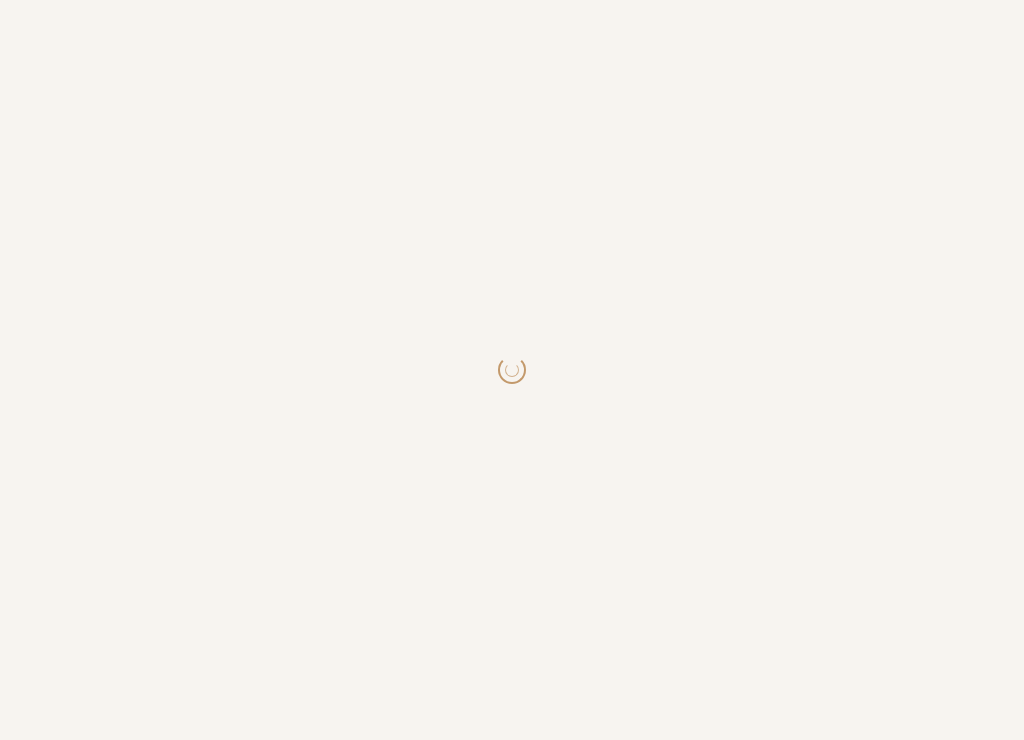 scroll, scrollTop: 0, scrollLeft: 0, axis: both 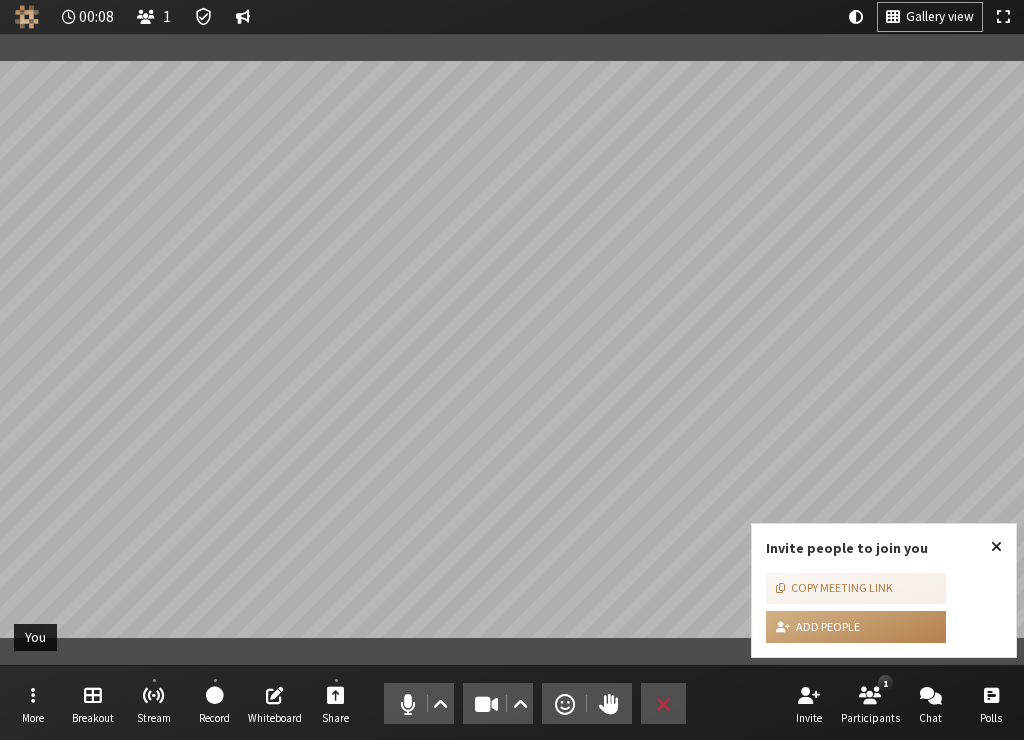 click at bounding box center (996, 547) 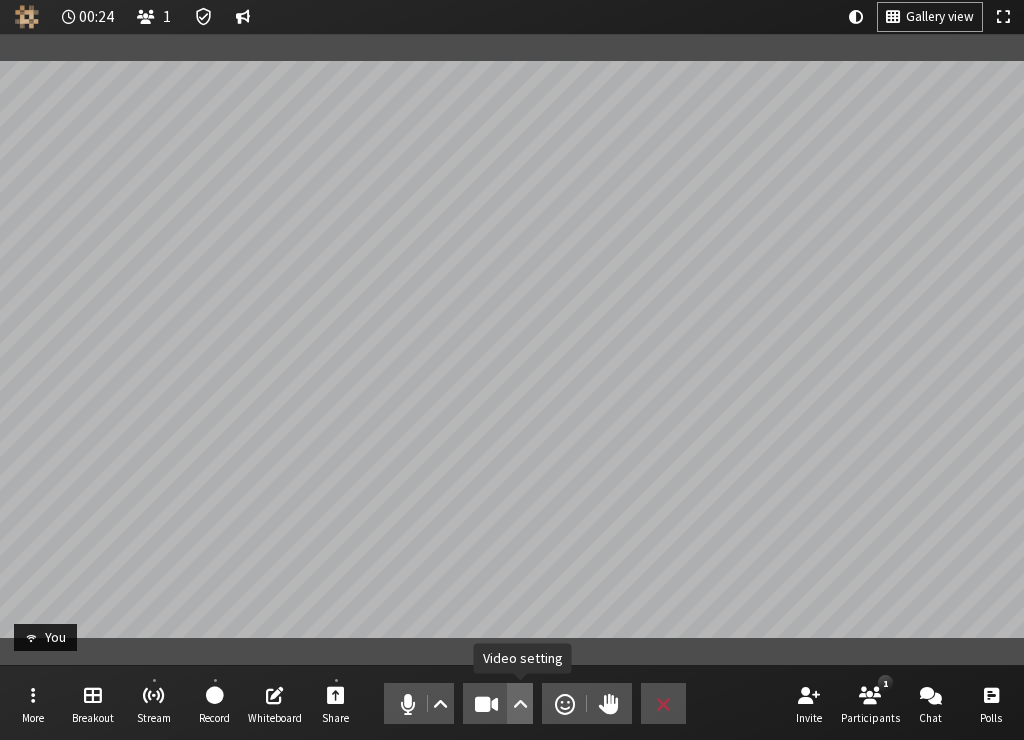 click at bounding box center [520, 704] 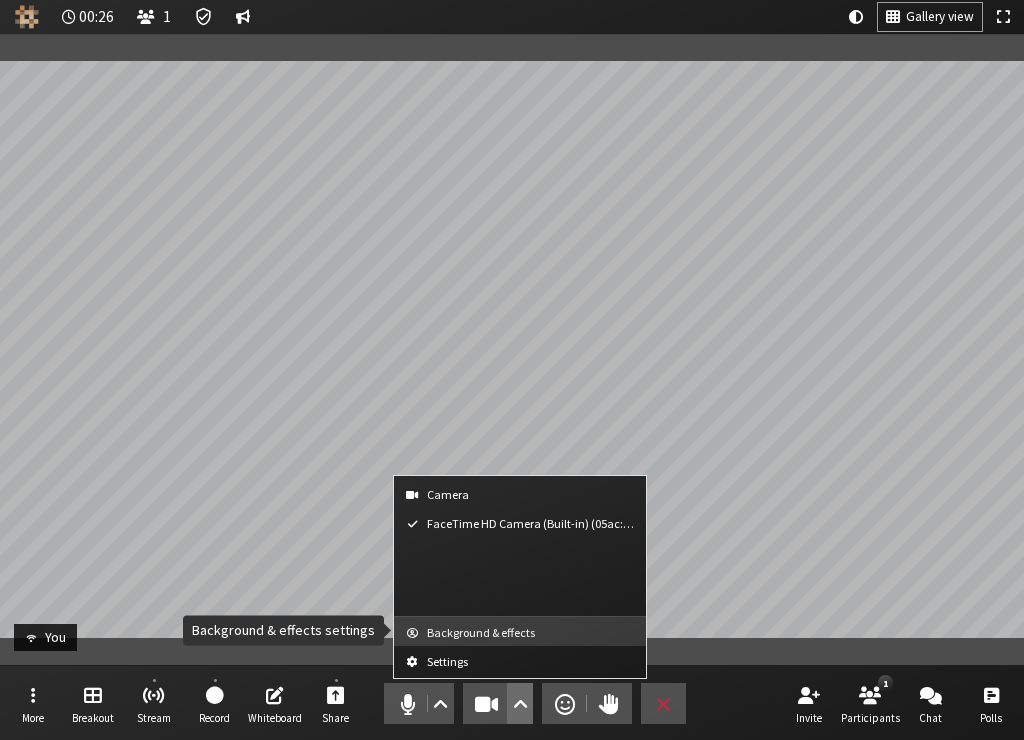 click on "Background & effects" at bounding box center [532, 632] 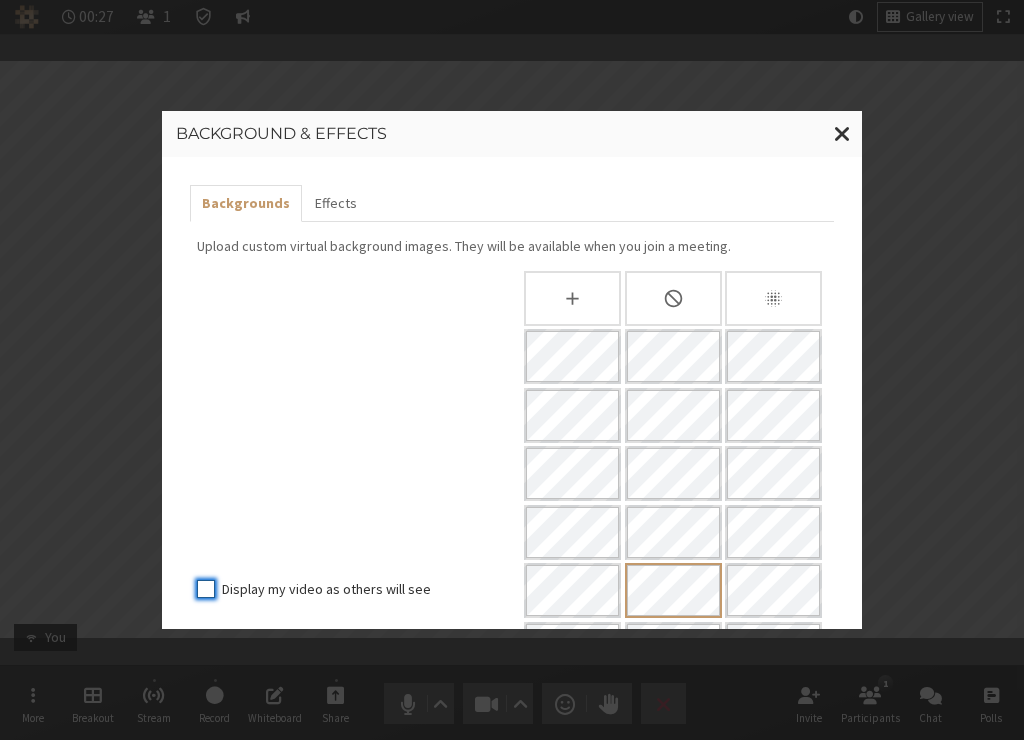 scroll, scrollTop: 284, scrollLeft: 0, axis: vertical 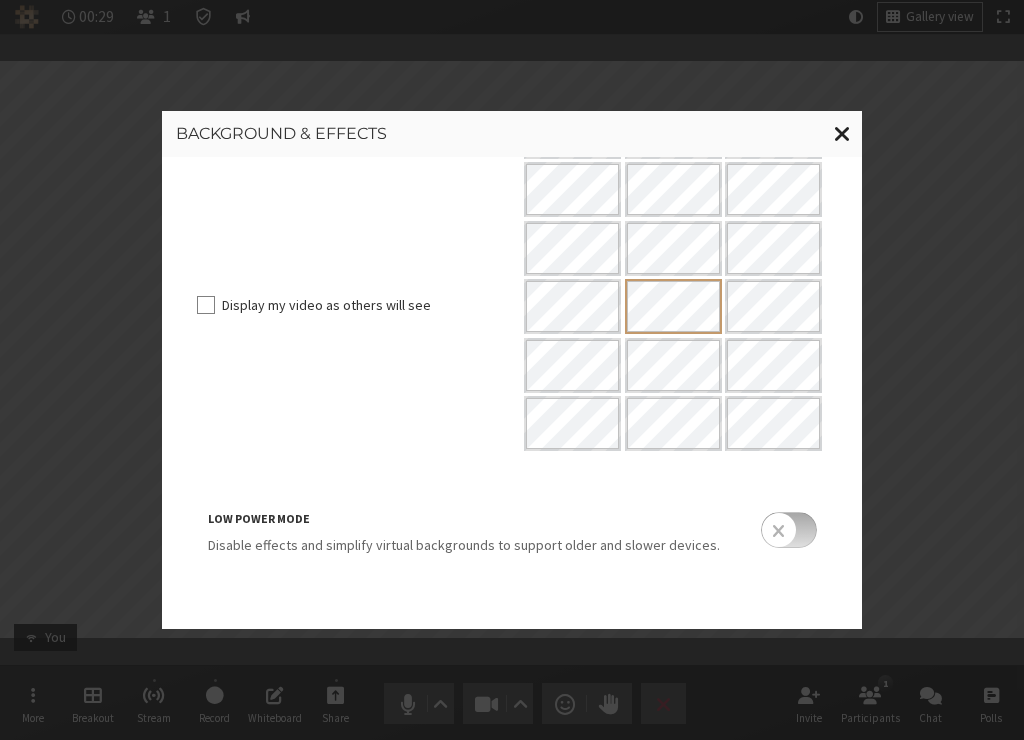 click at bounding box center (842, 133) 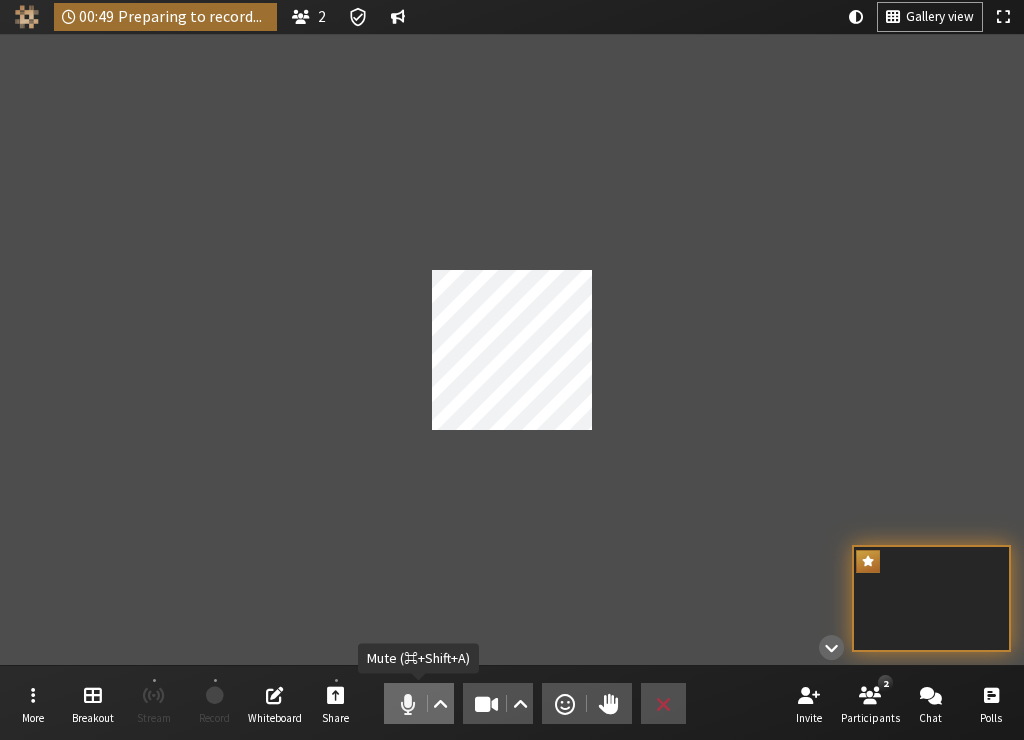 click at bounding box center (407, 704) 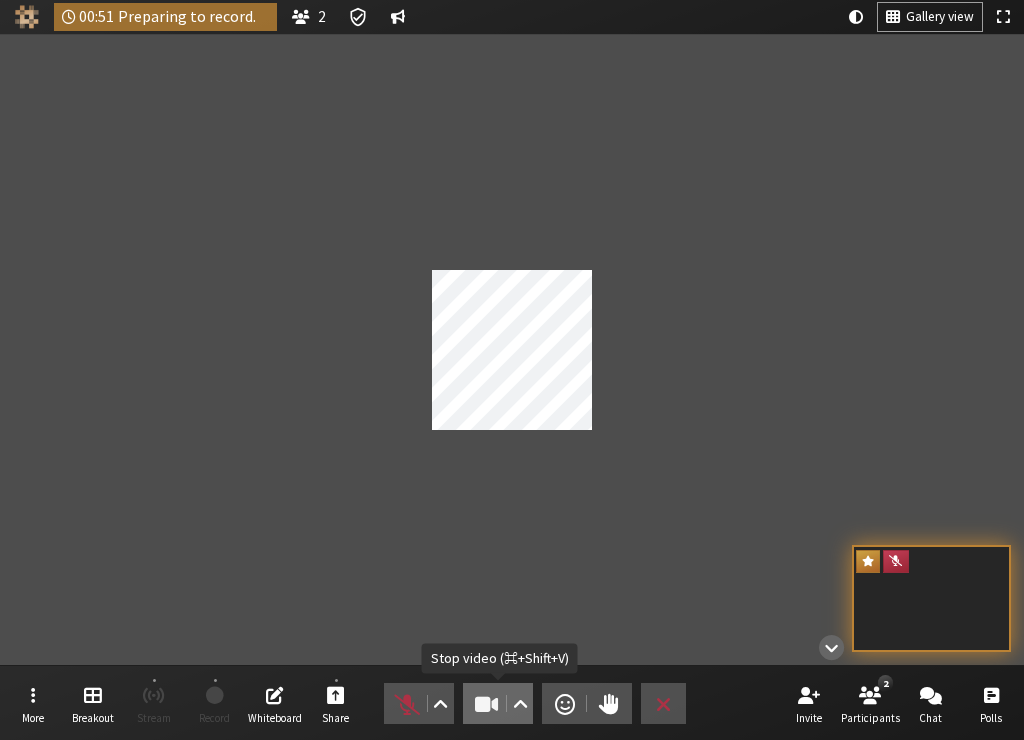 click at bounding box center (487, 704) 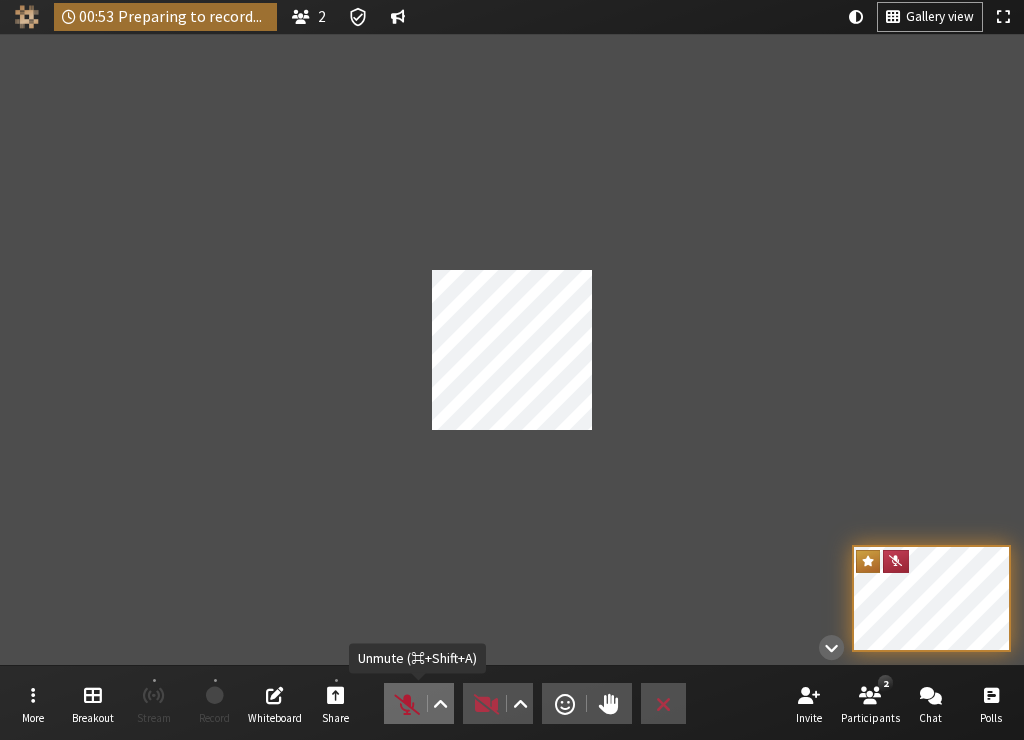 click on "Audio" at bounding box center (419, 703) 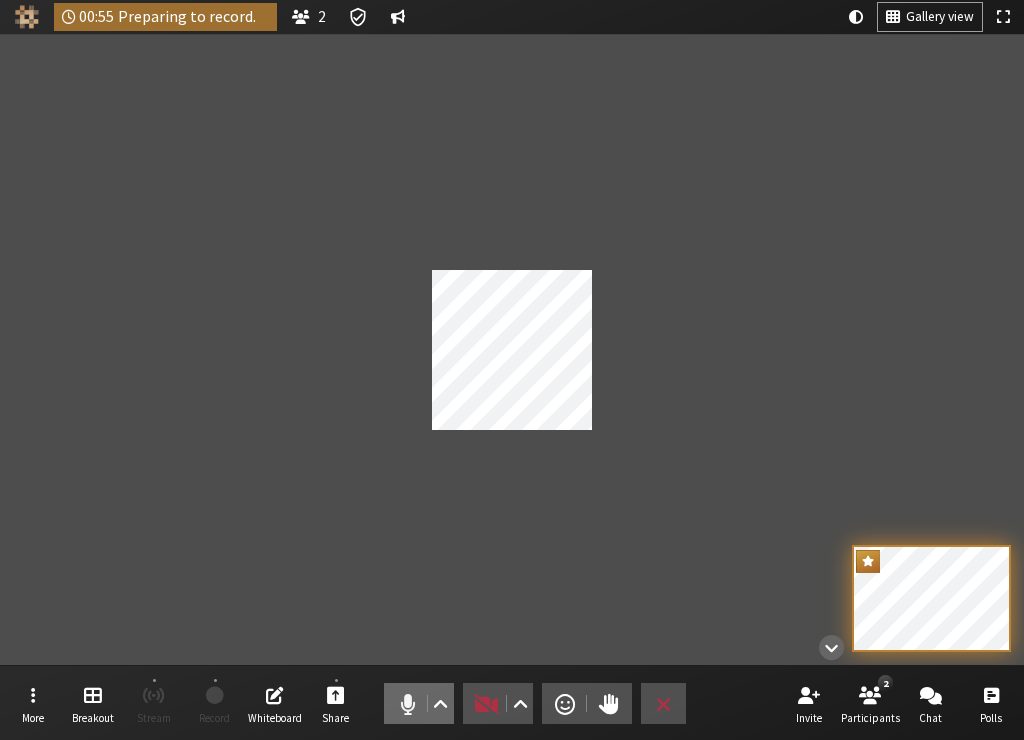 click on "Audio" at bounding box center [419, 703] 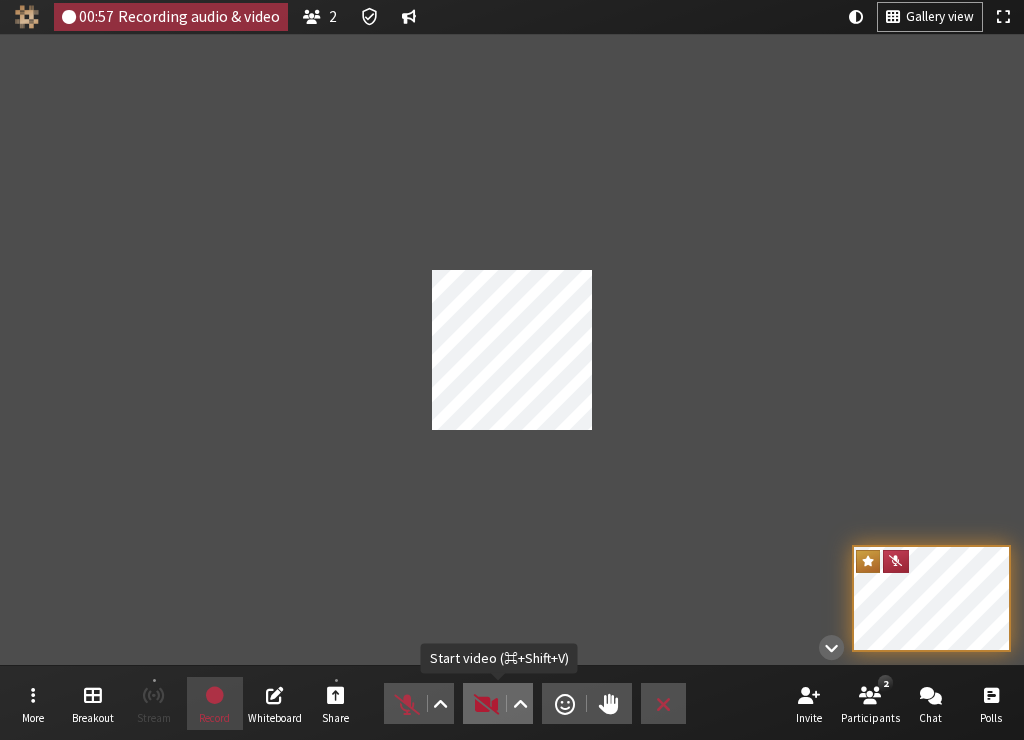 click at bounding box center (487, 704) 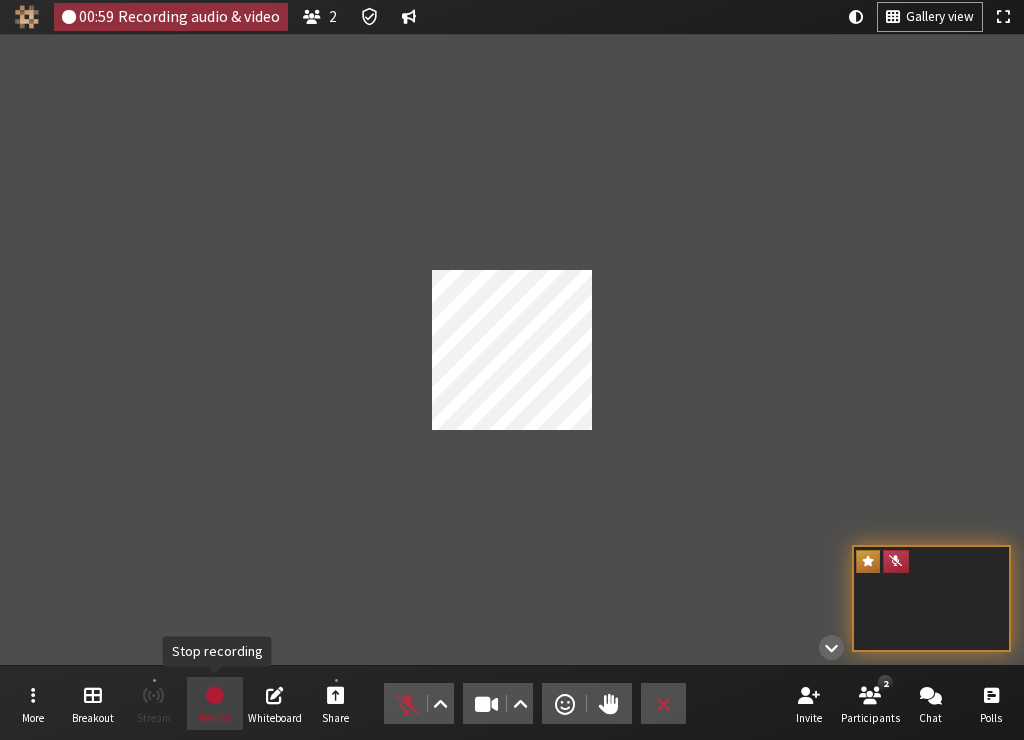 click on "Record" at bounding box center [215, 704] 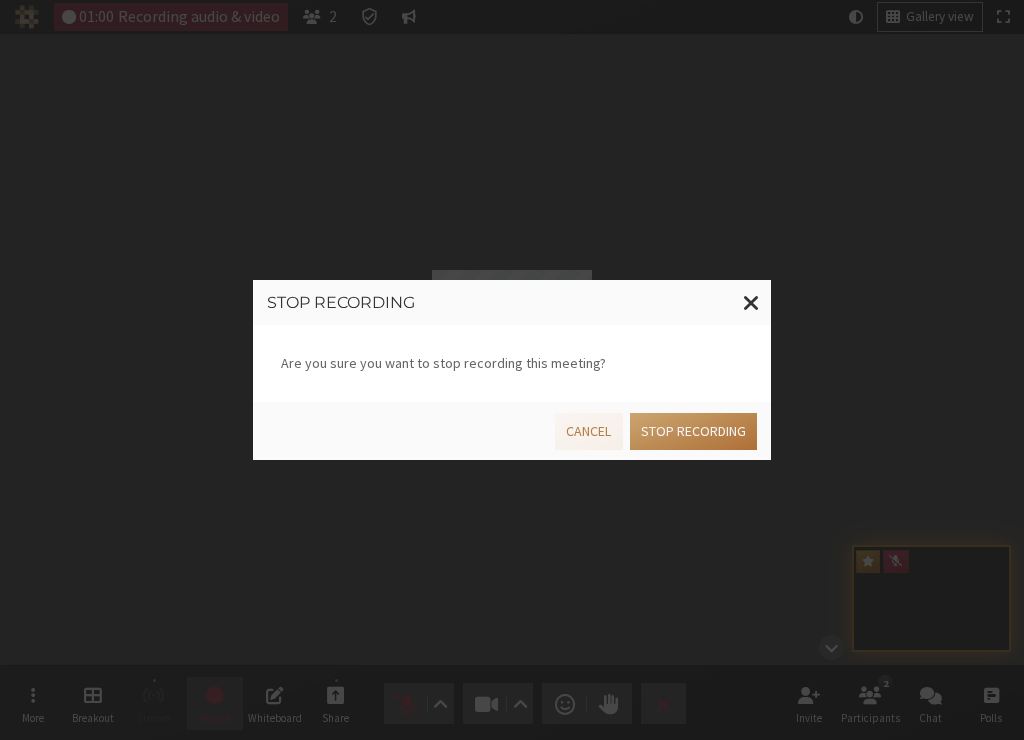 click on "Stop recording" at bounding box center (693, 431) 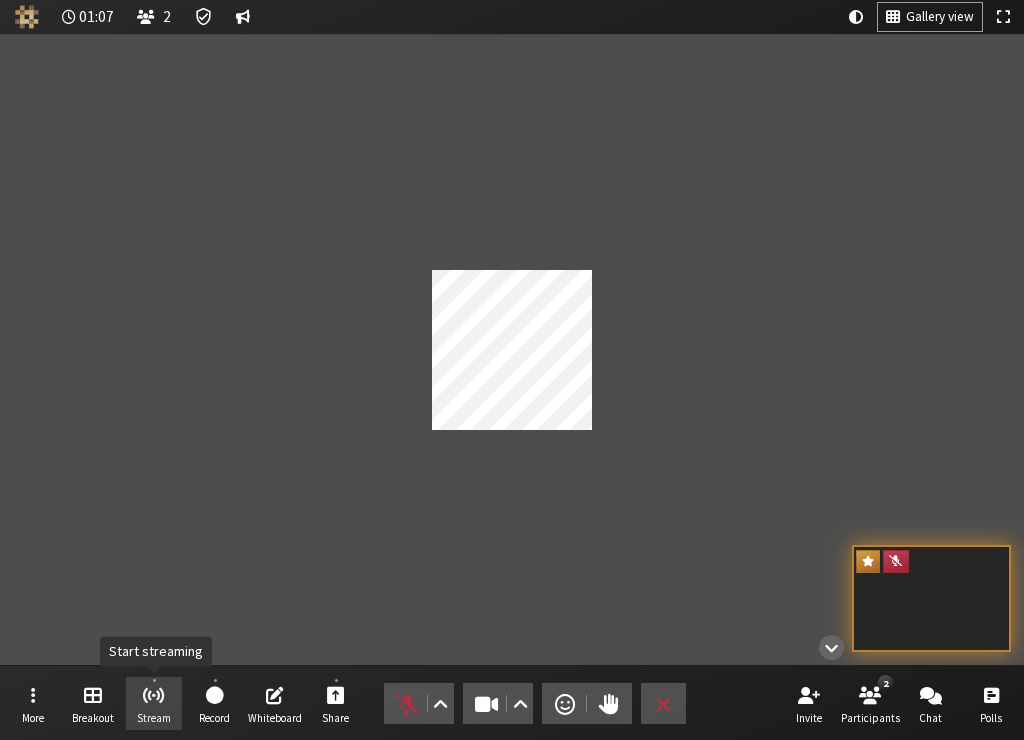 click at bounding box center (153, 694) 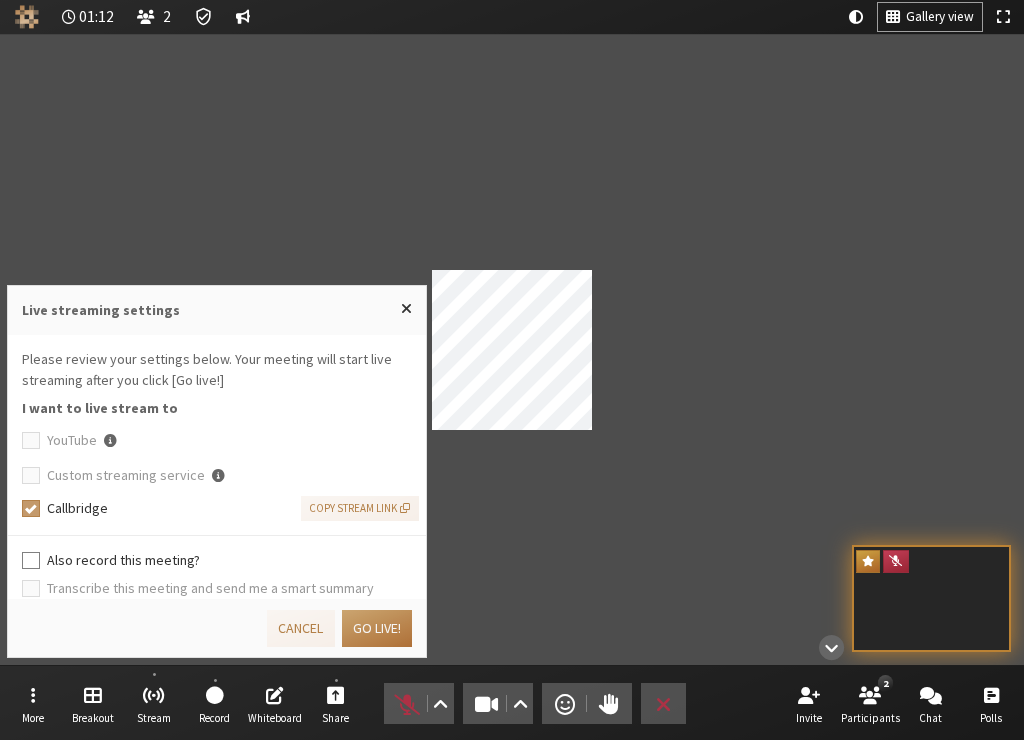 click on "Go live!" at bounding box center [377, 628] 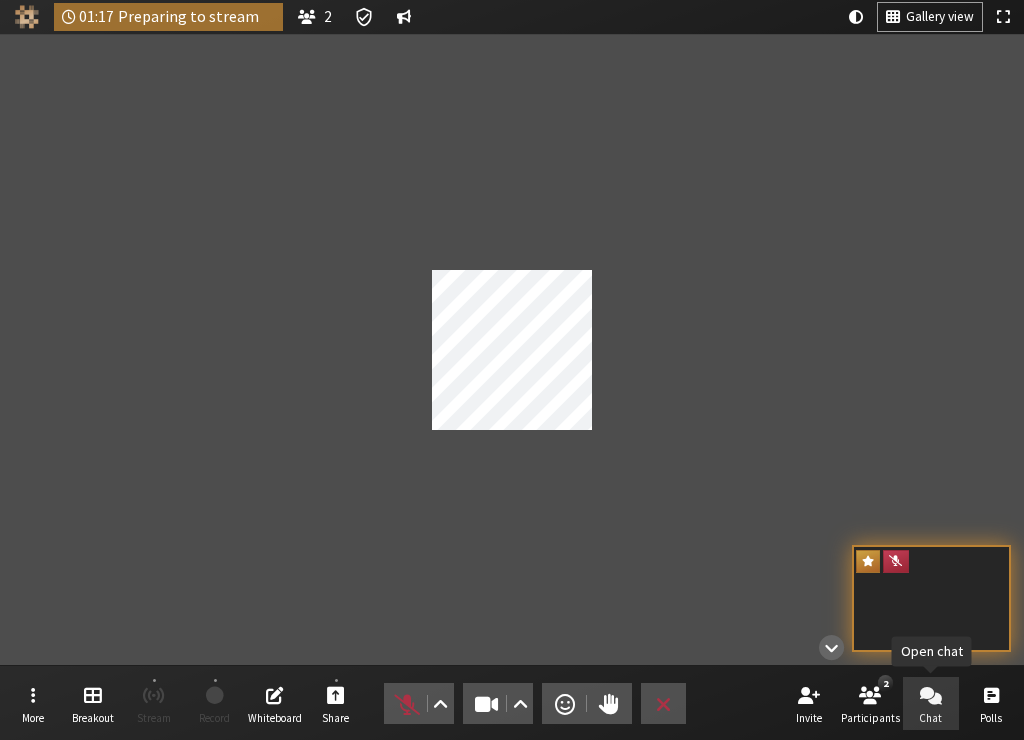 click on "Chat" at bounding box center (931, 704) 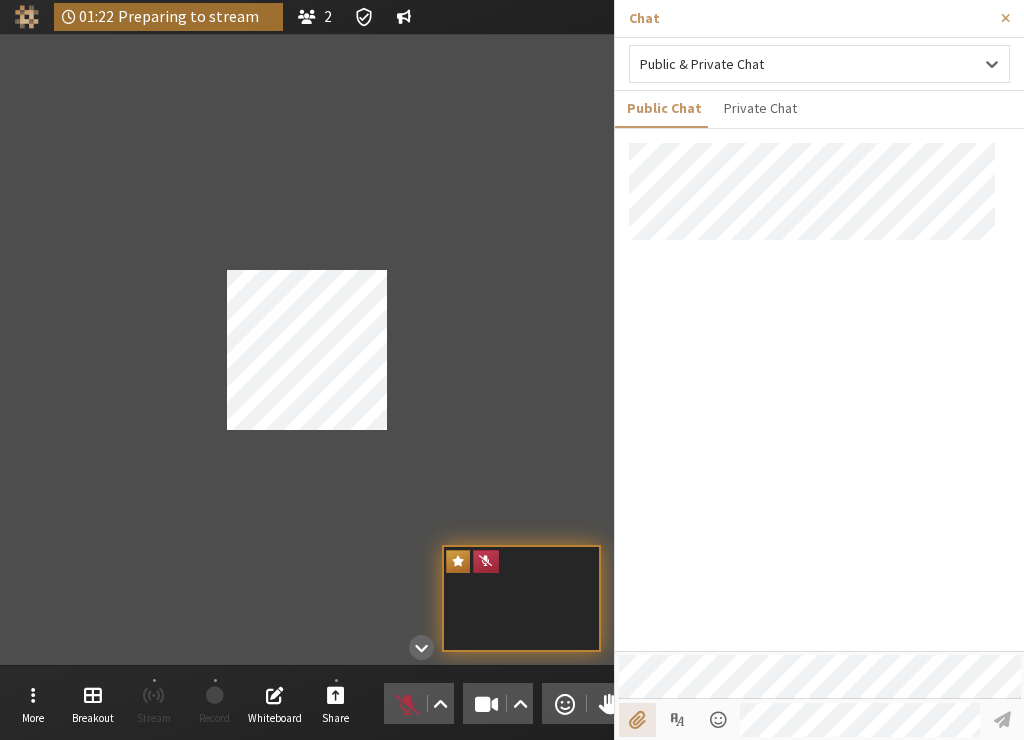 click at bounding box center (637, 720) 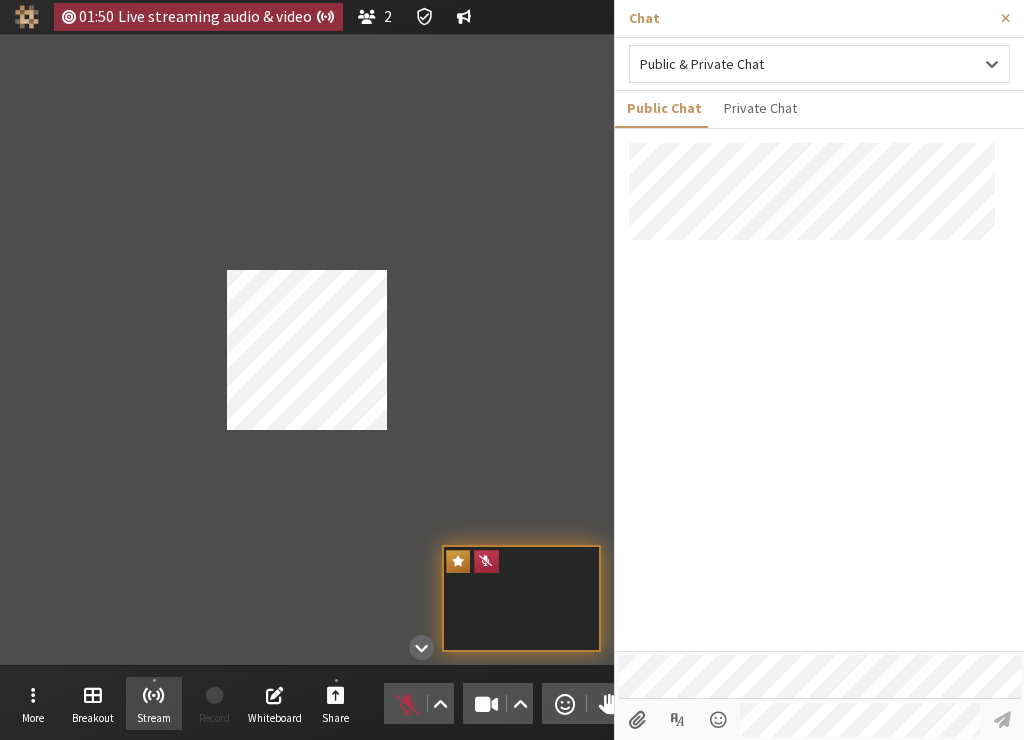 type on "C:\fakepath\[FILENAME].png" 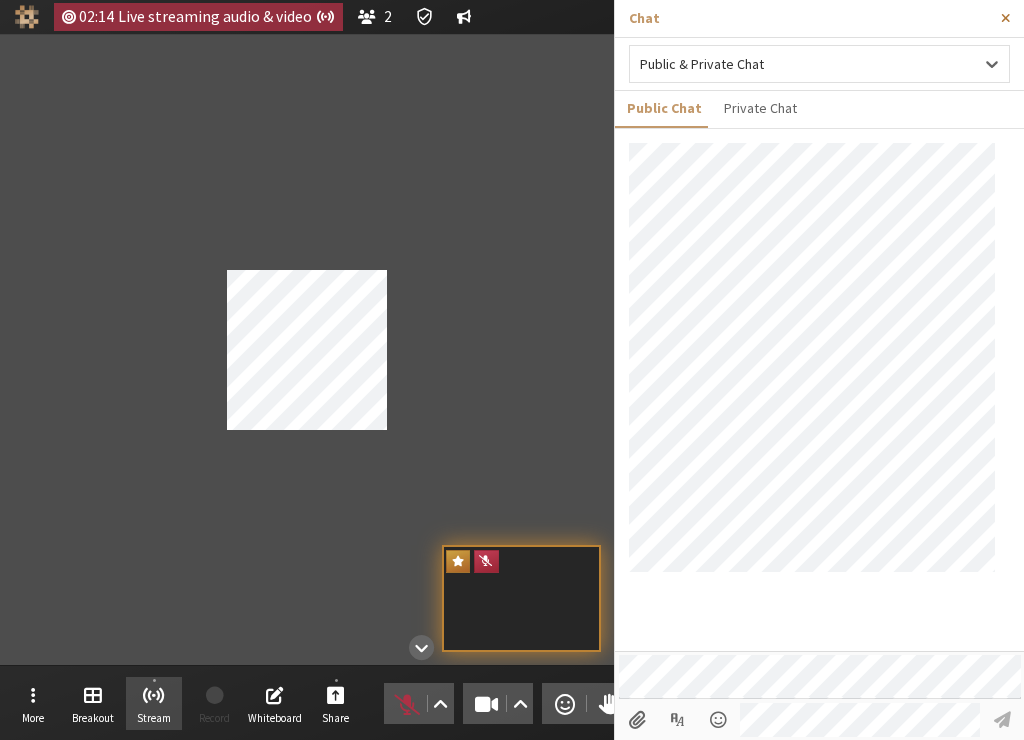 click at bounding box center [1005, 18] 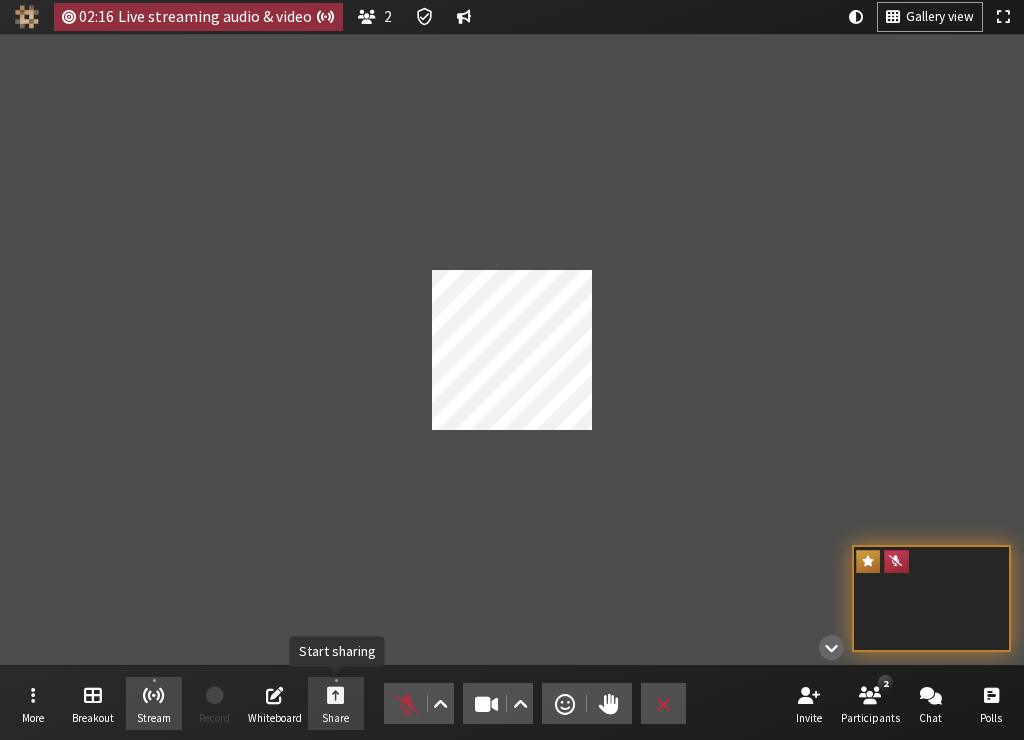 click at bounding box center [336, 694] 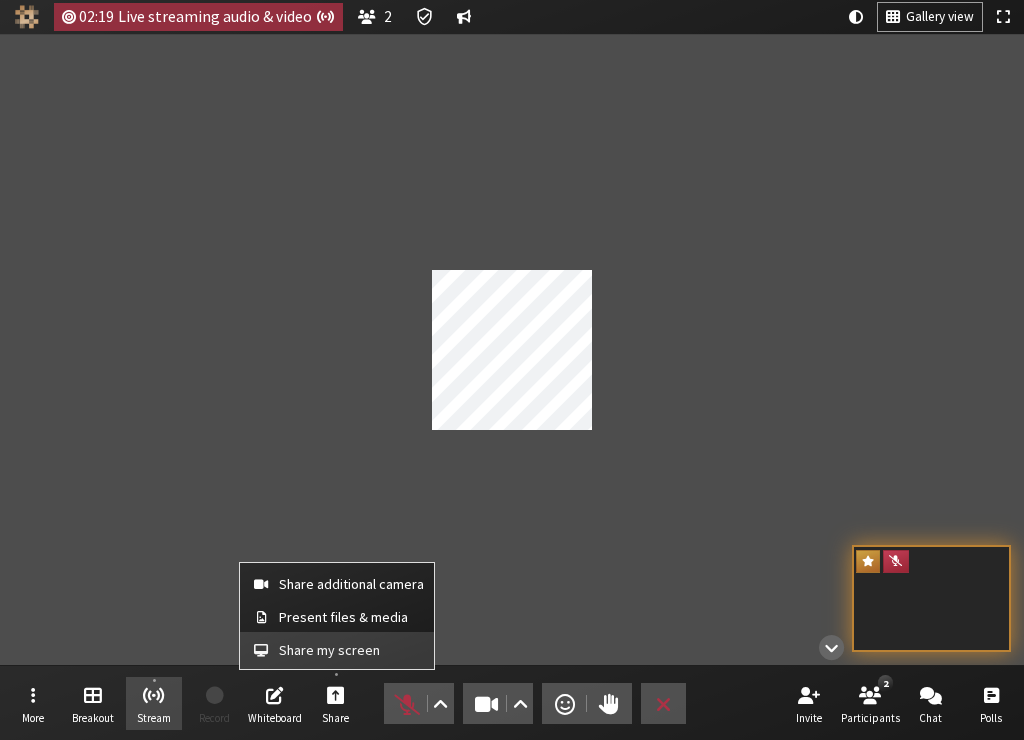 click on "Share my screen" at bounding box center [337, 650] 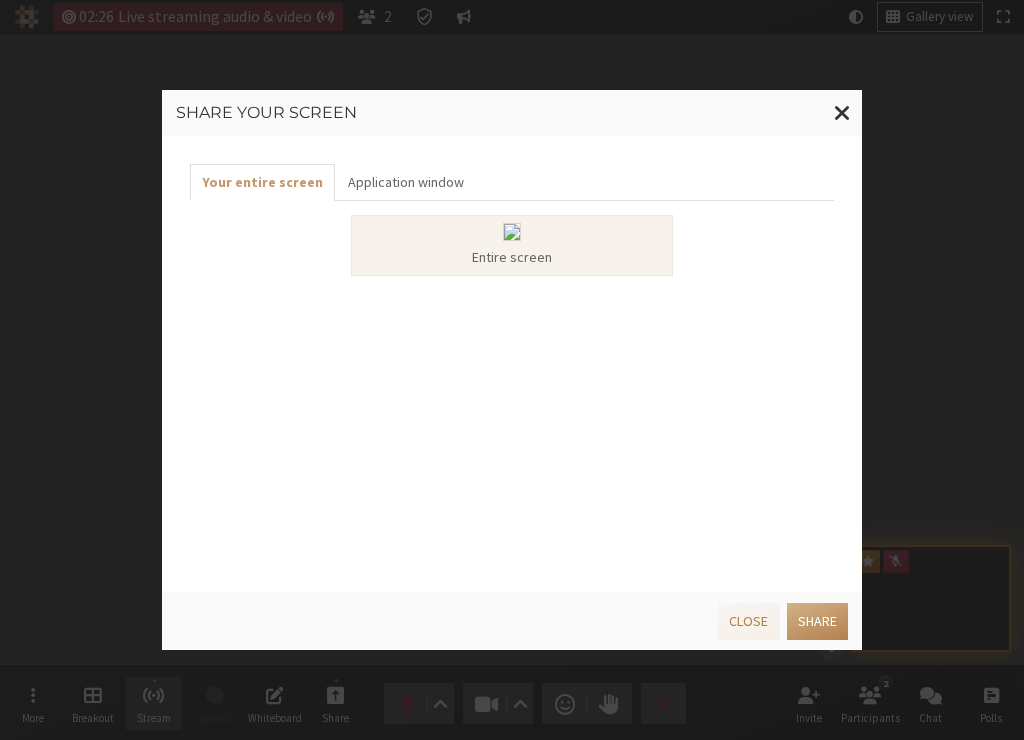 click on "Entire screen" at bounding box center [512, 257] 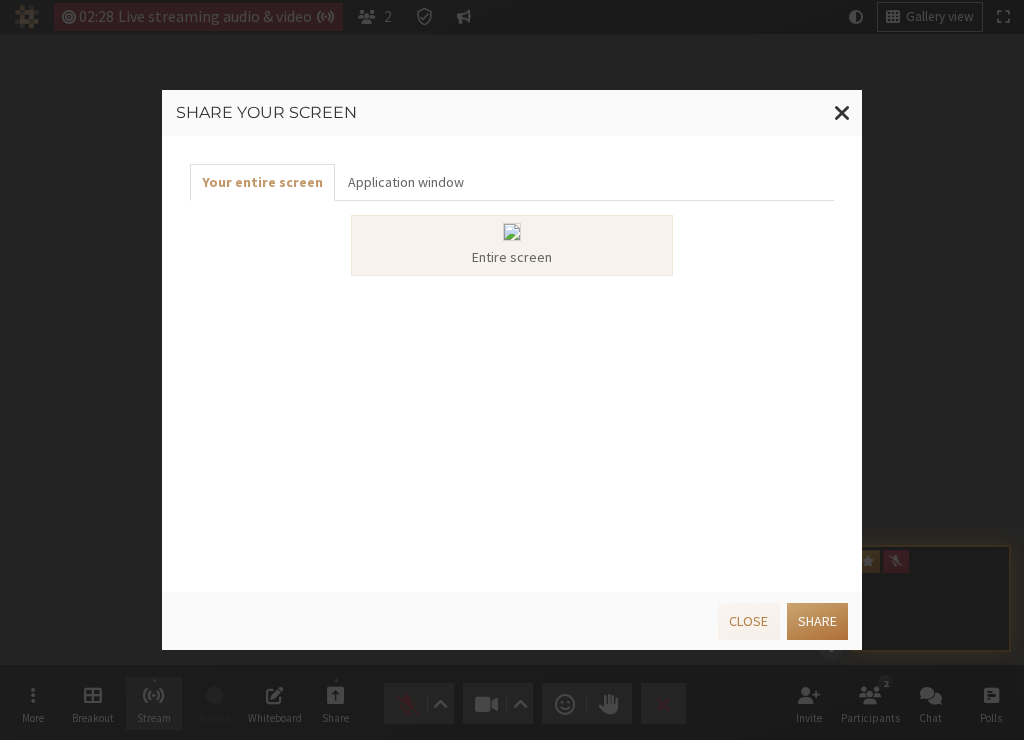 click on "Share" at bounding box center (817, 621) 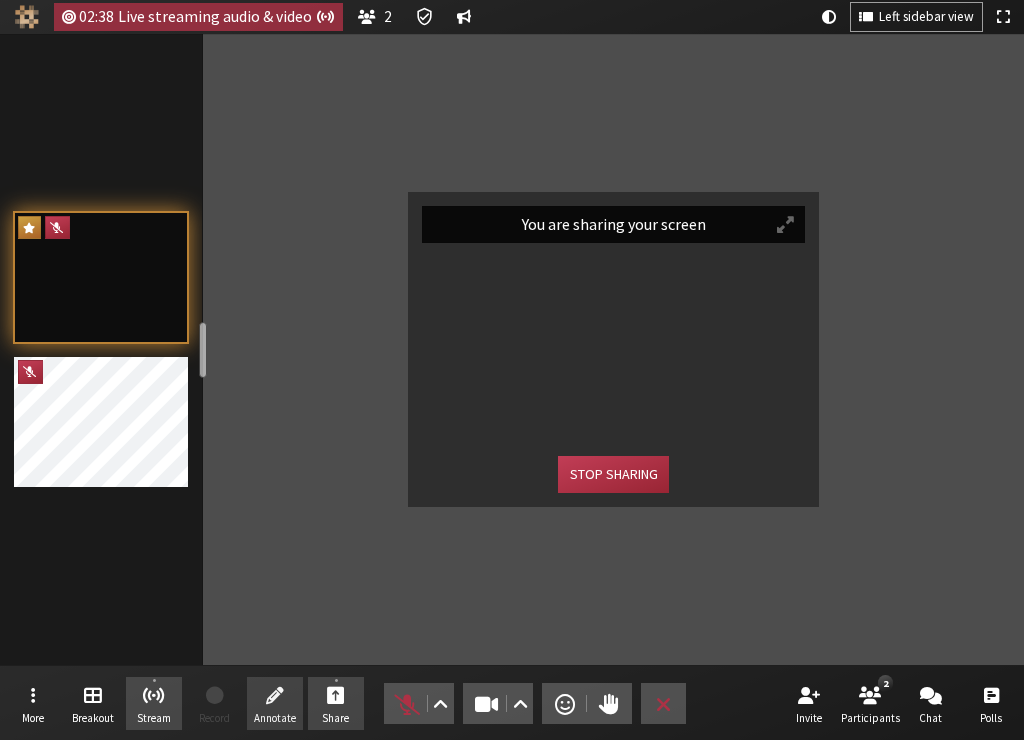 click at bounding box center (275, 694) 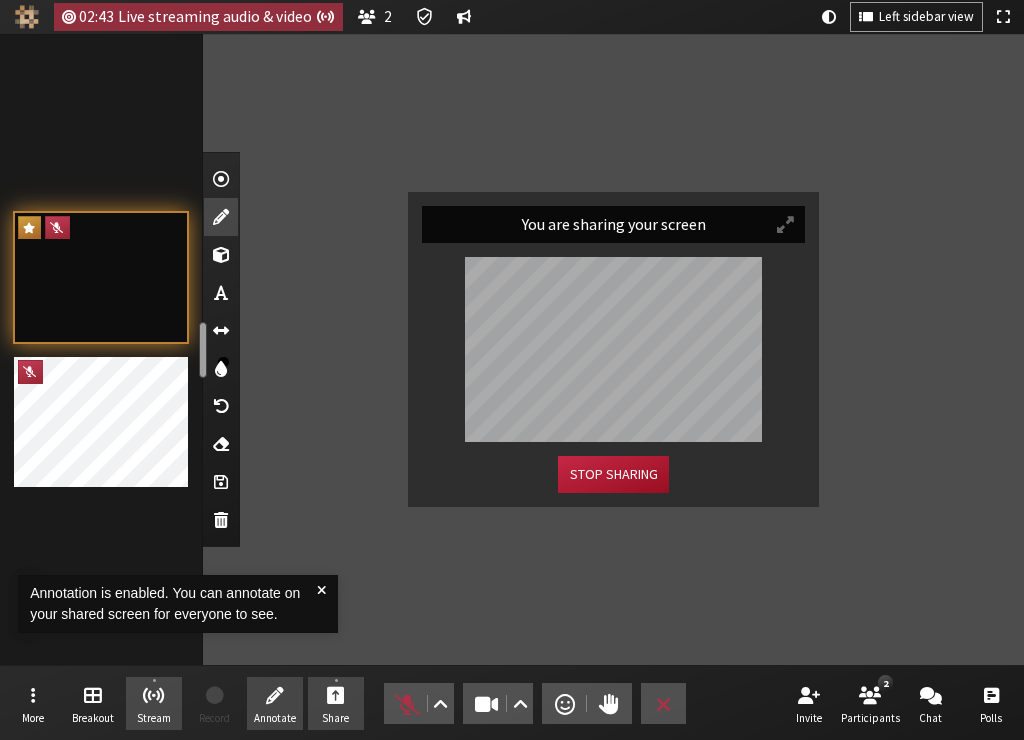 click on "Stop sharing" at bounding box center [613, 474] 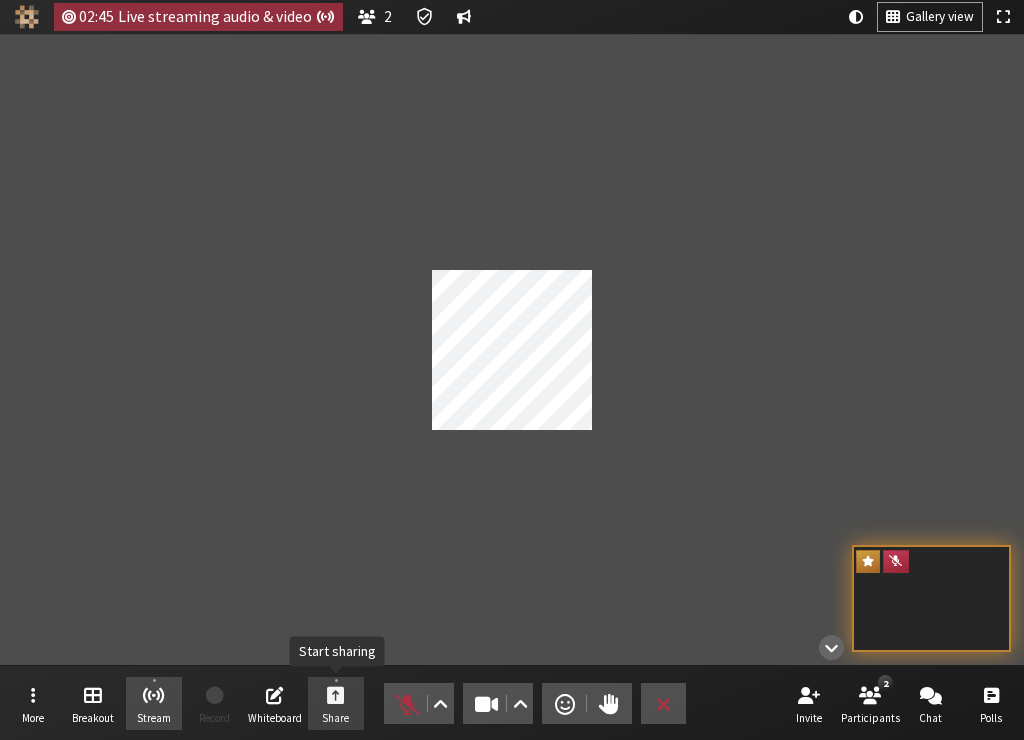 click at bounding box center (336, 694) 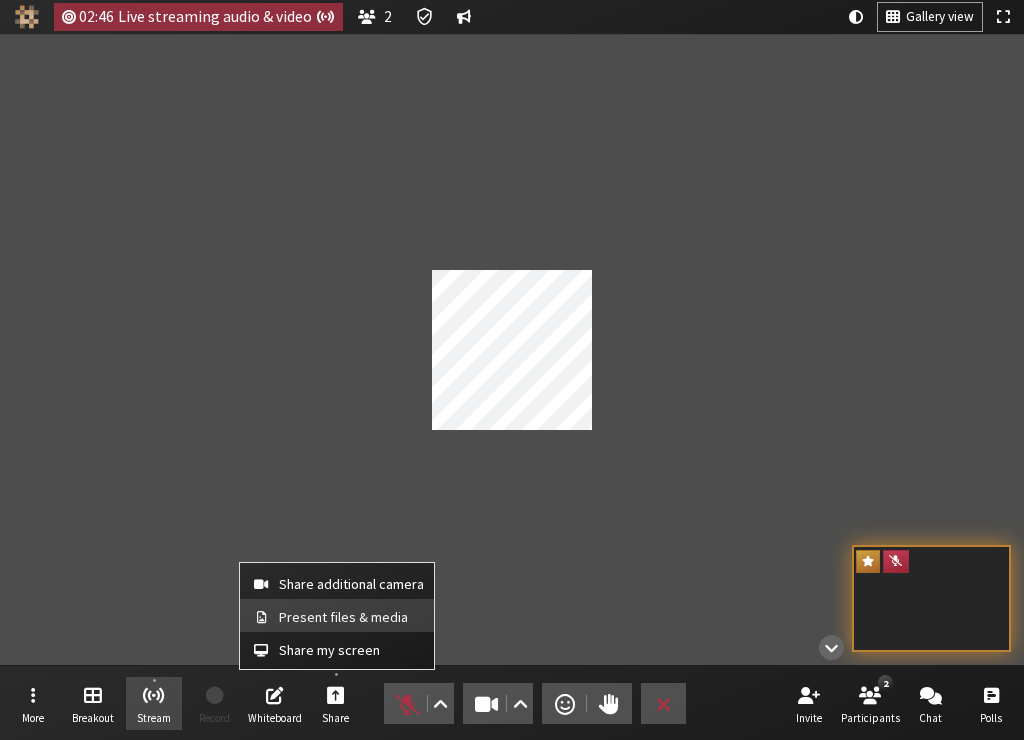 click on "Present files & media" at bounding box center [351, 617] 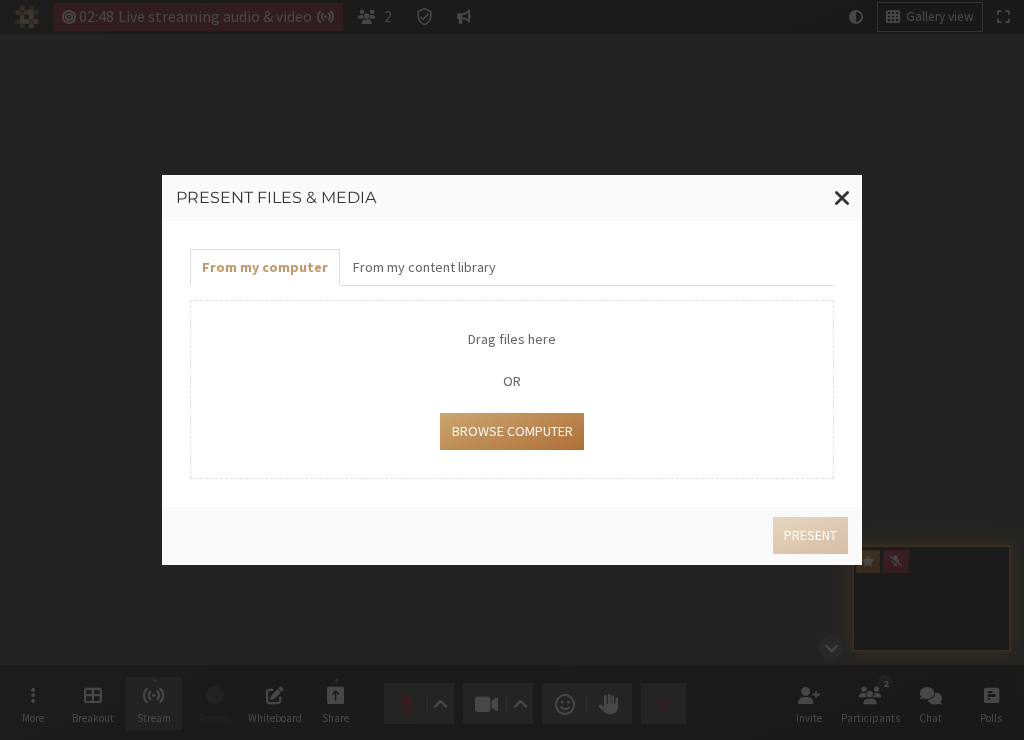 click on "Browse Computer" at bounding box center [511, 431] 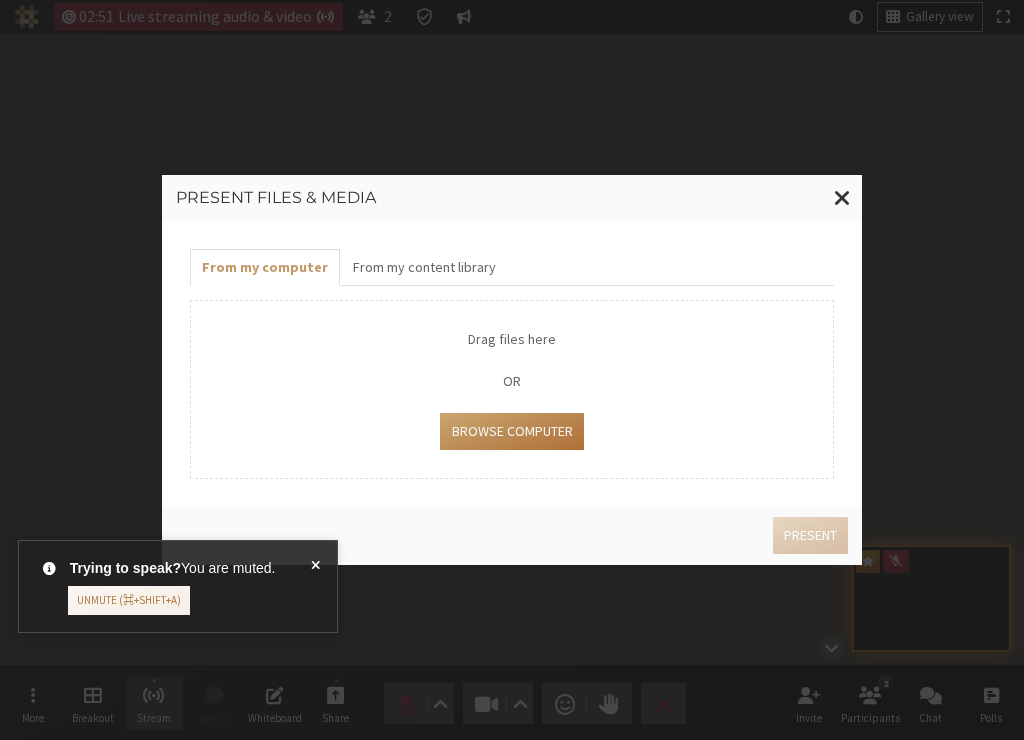 type on "C:\fakepath\[FILENAME].png" 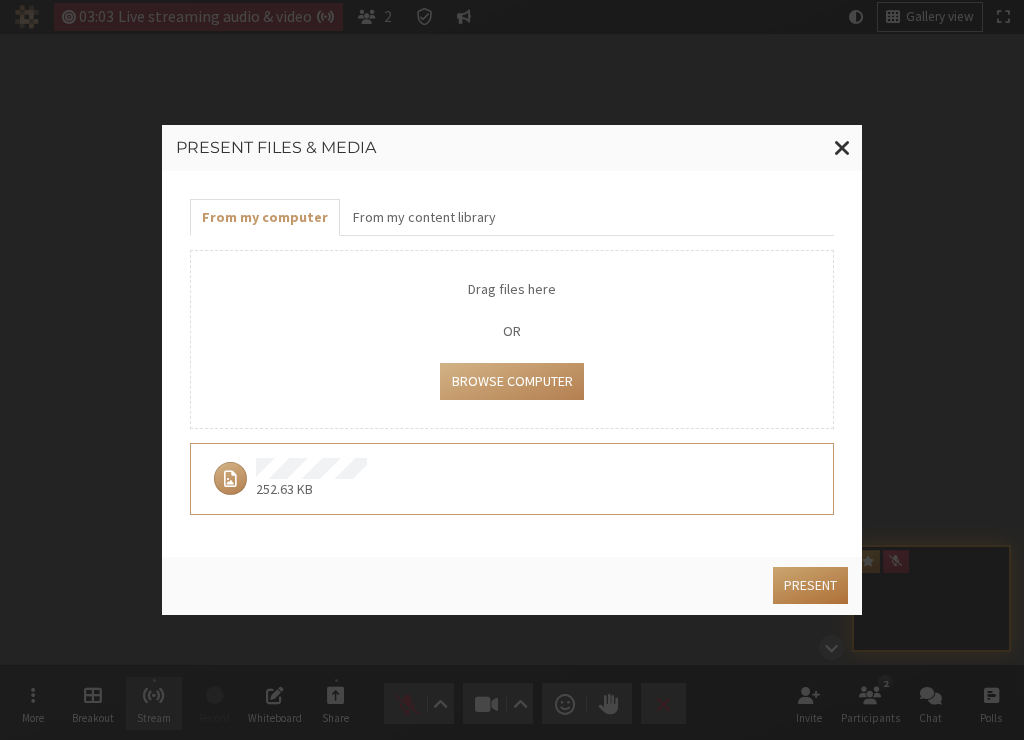 click on "Present" at bounding box center [810, 585] 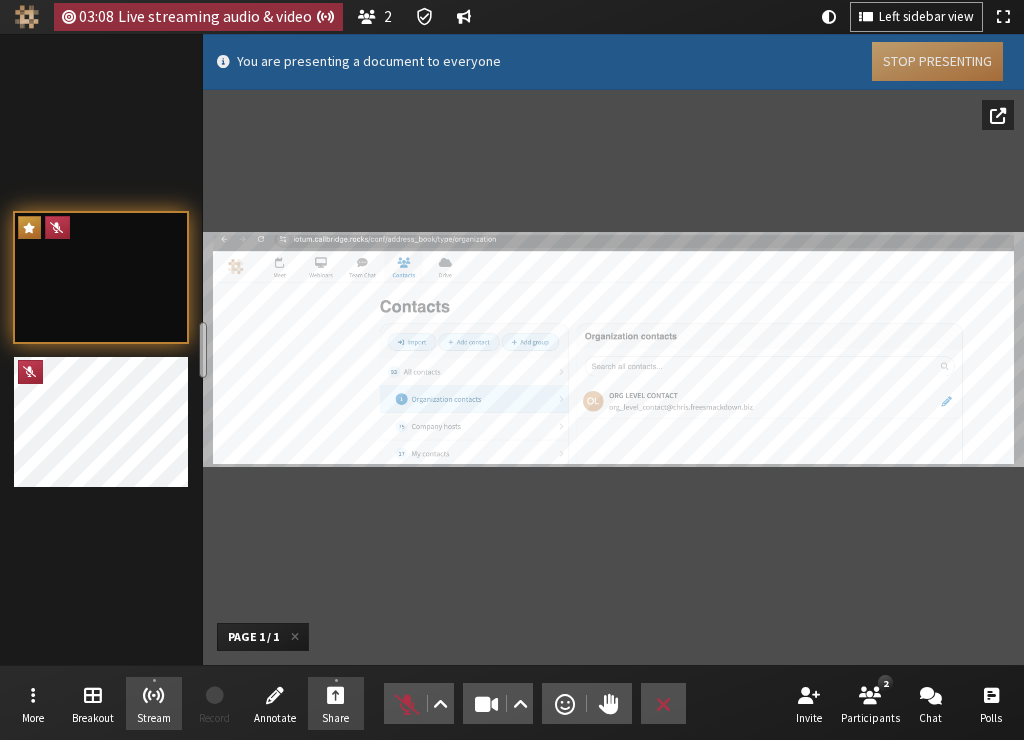 click on "Stop Presenting" at bounding box center (937, 61) 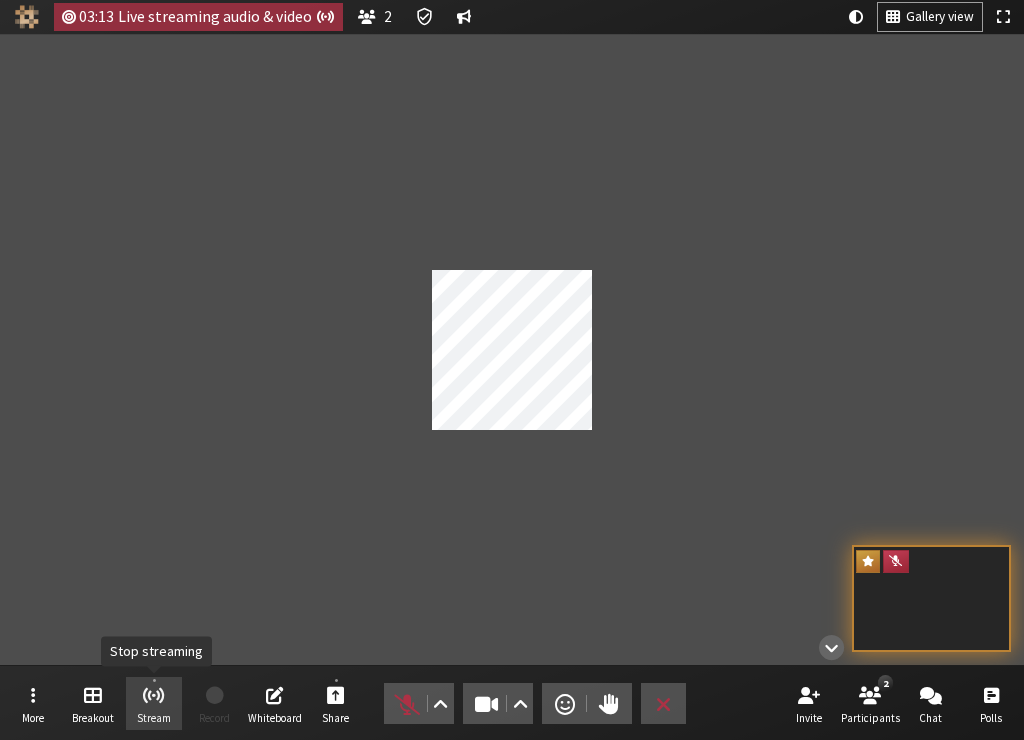 click at bounding box center [153, 694] 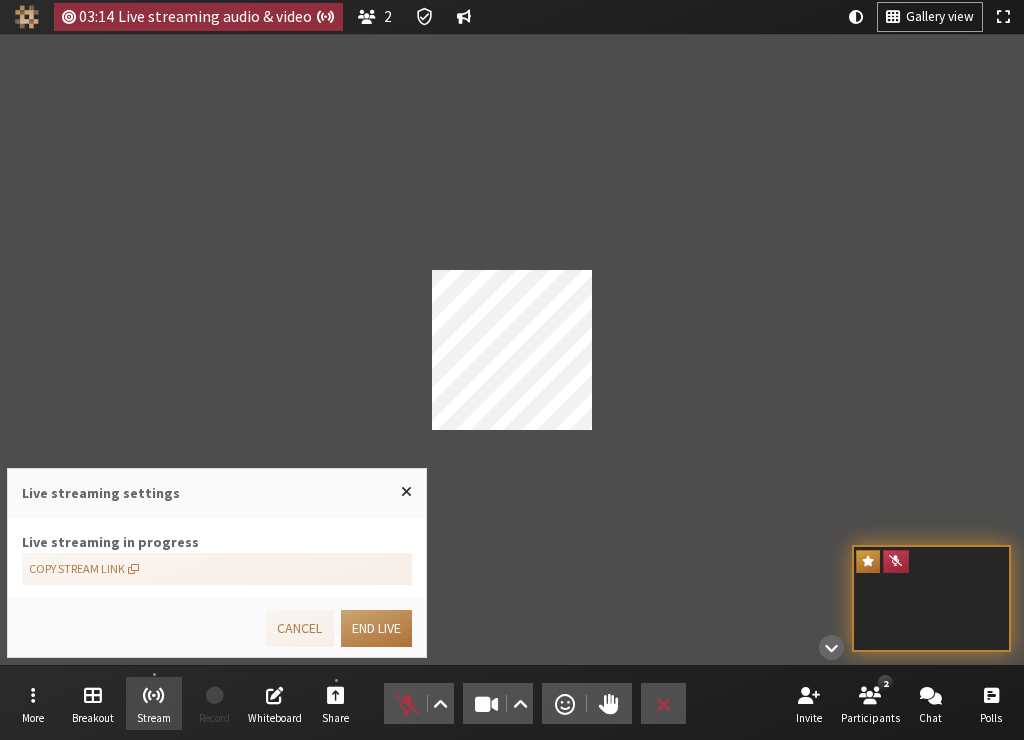 click on "End live" at bounding box center (376, 628) 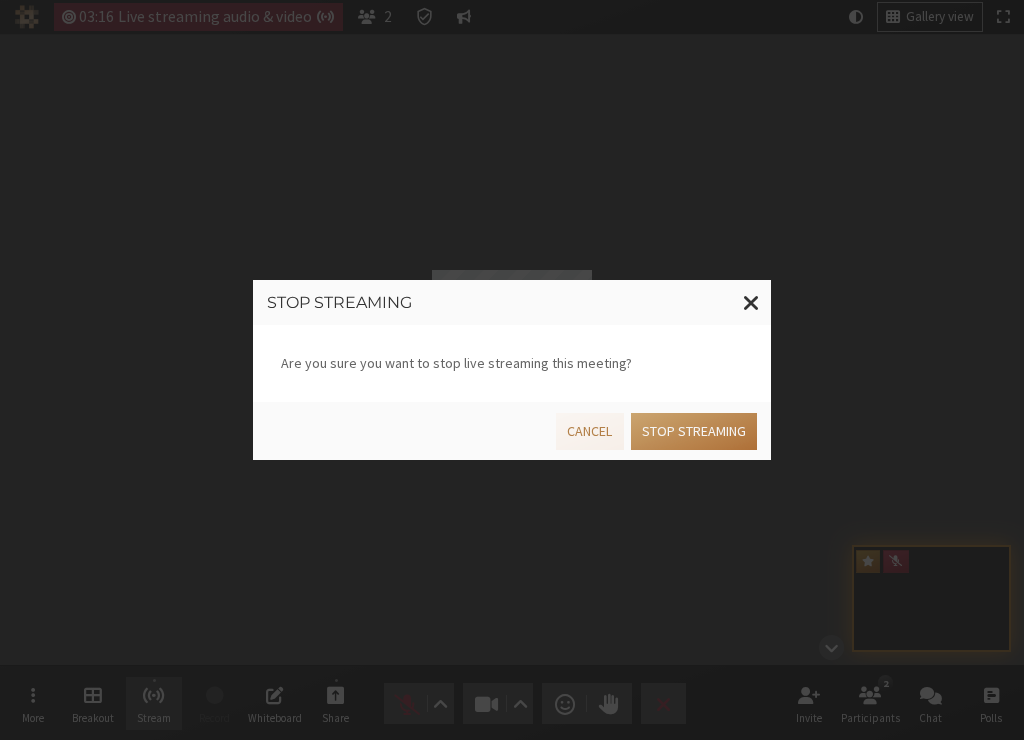 click on "Stop streaming" at bounding box center [694, 431] 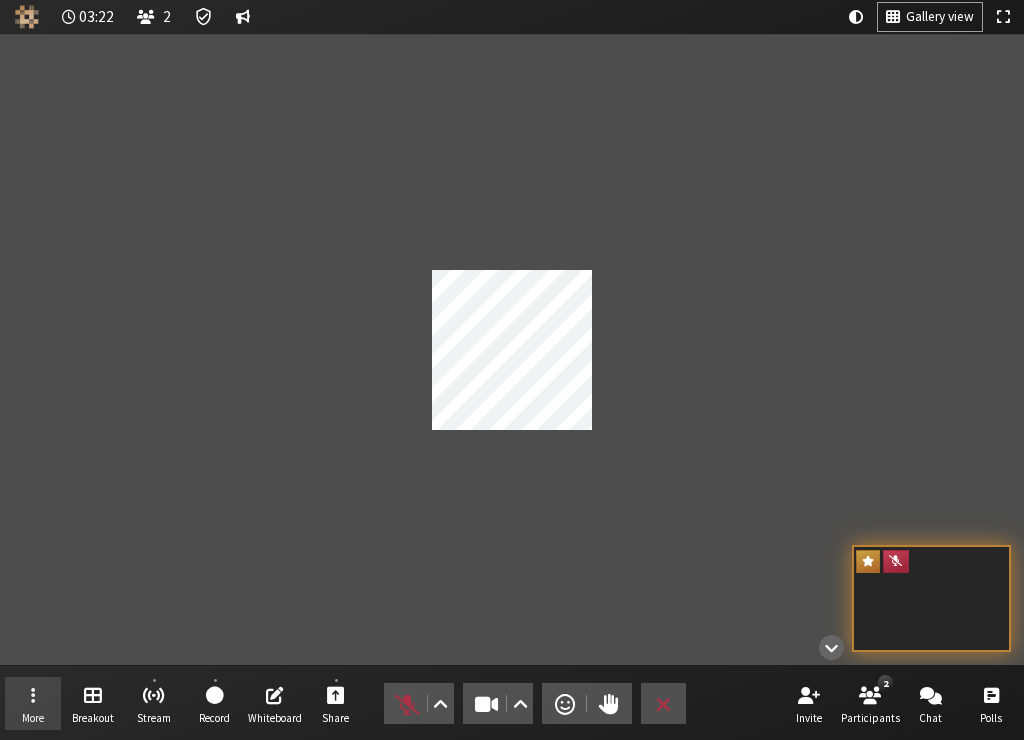 click on "More" at bounding box center (33, 704) 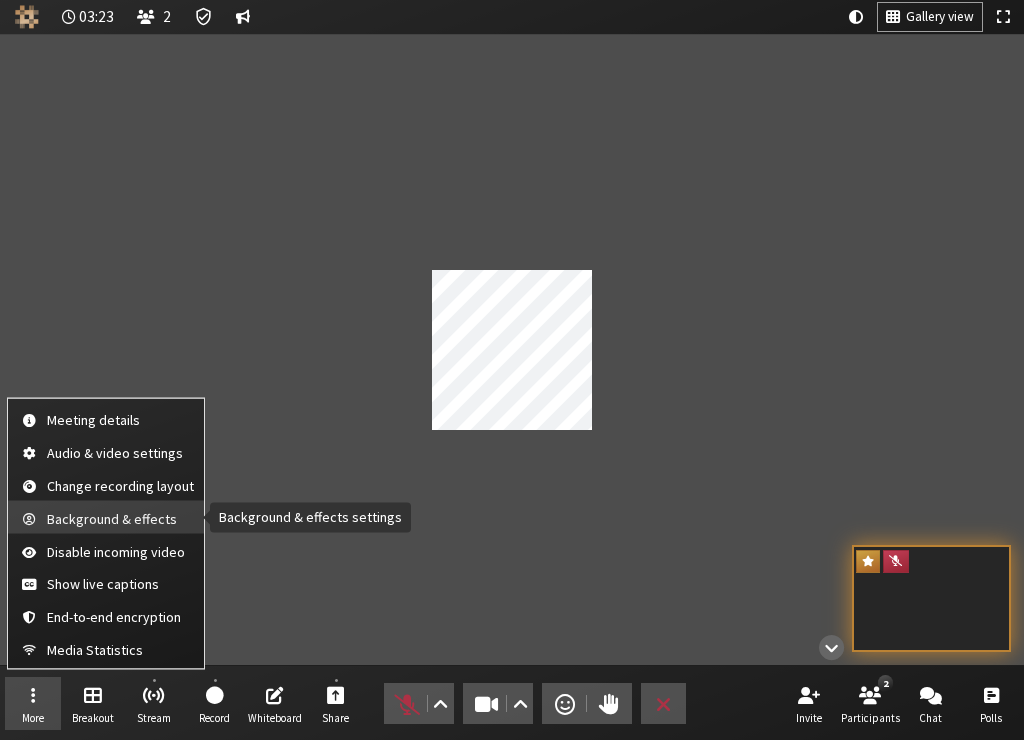 click on "Background & effects" at bounding box center [120, 518] 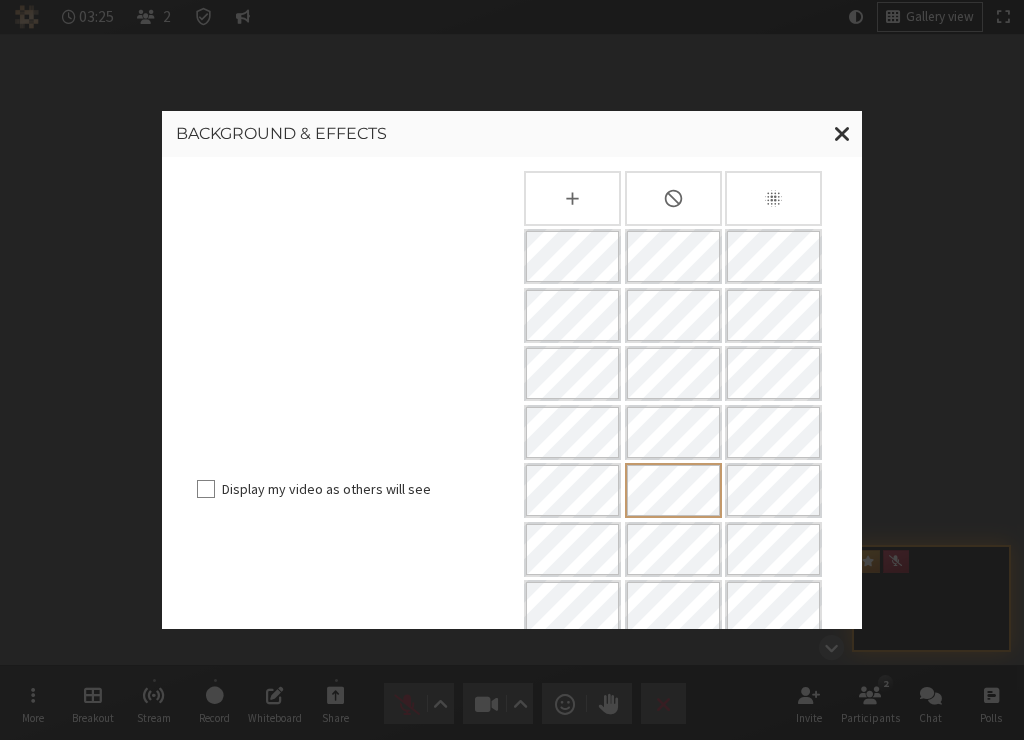 scroll, scrollTop: 284, scrollLeft: 0, axis: vertical 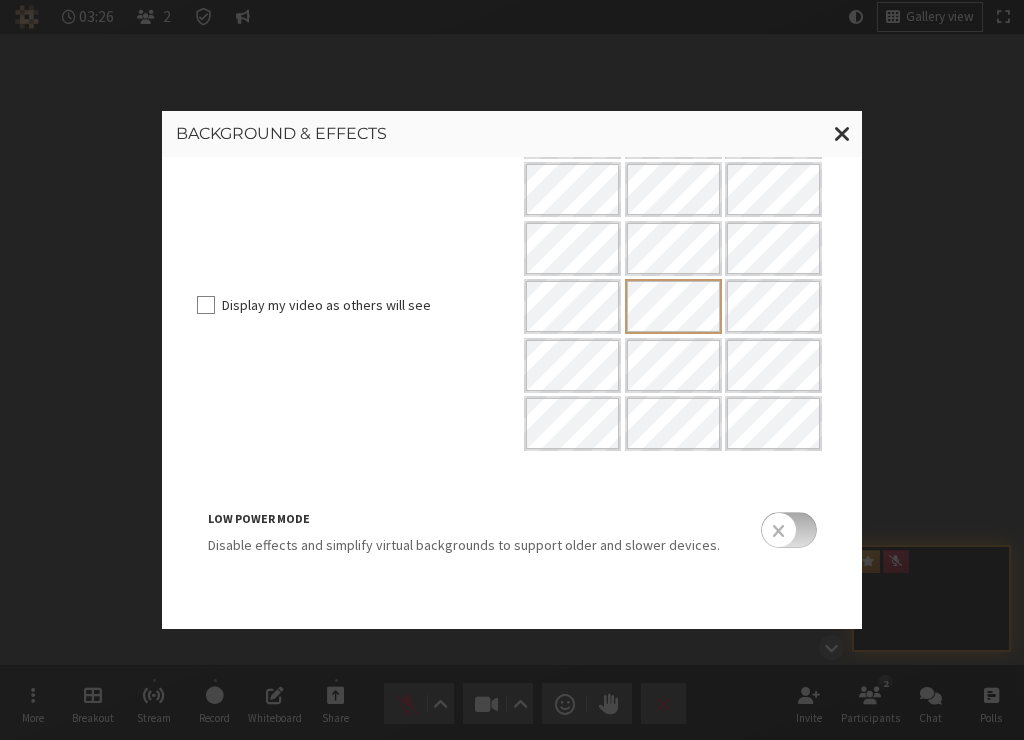 click at bounding box center [789, 530] 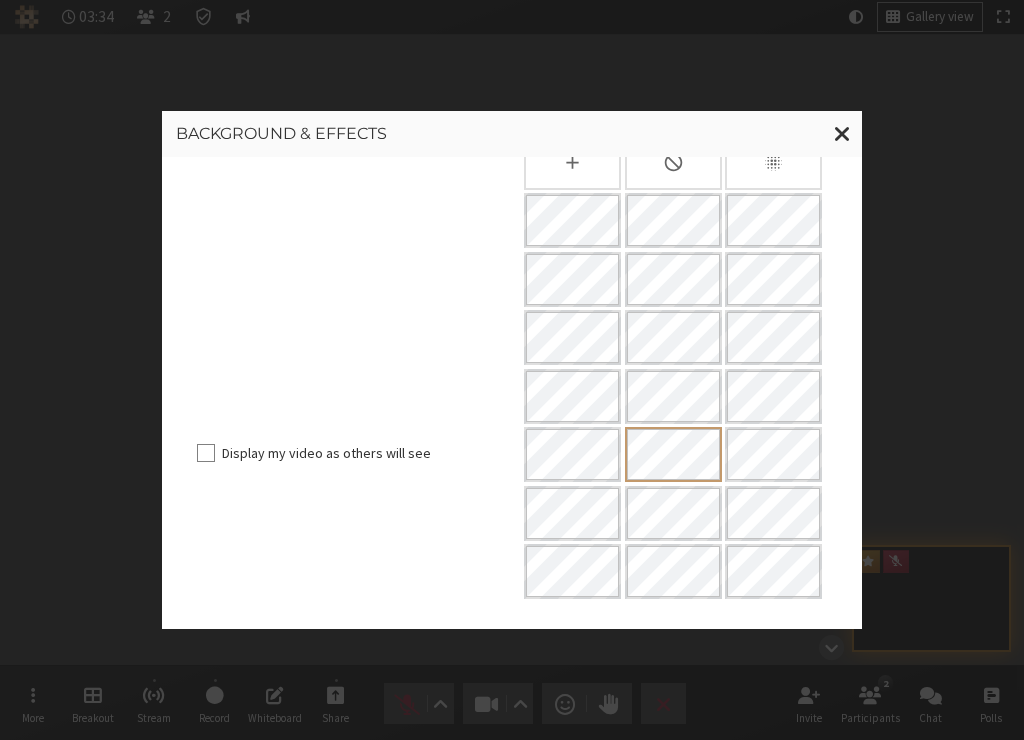 scroll, scrollTop: 284, scrollLeft: 0, axis: vertical 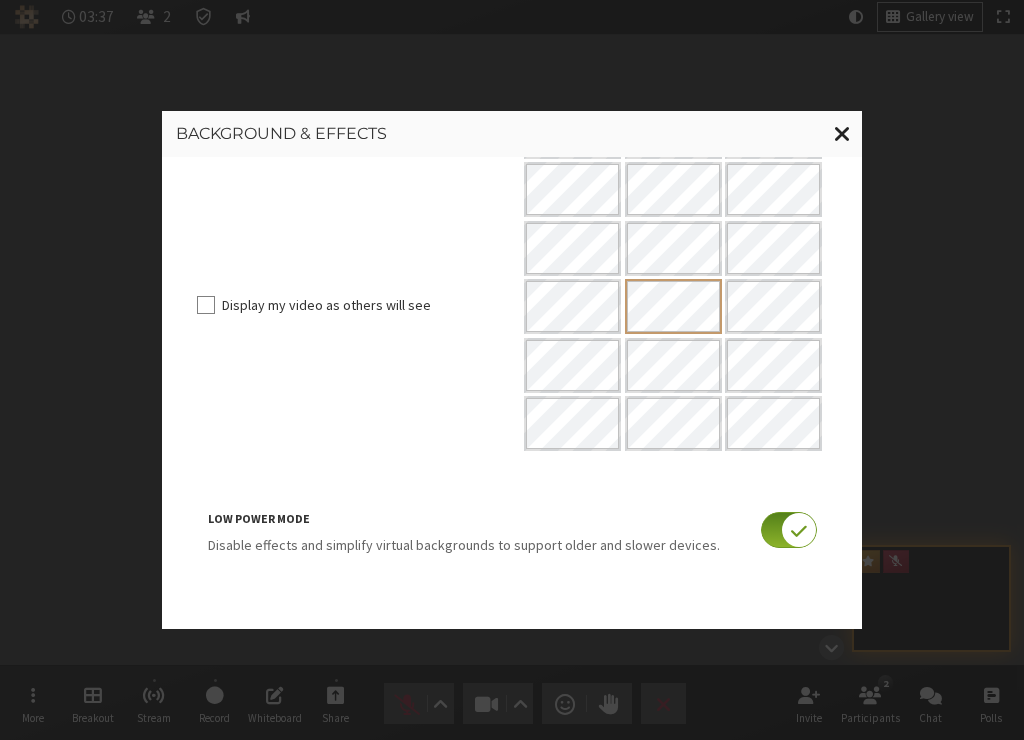 click at bounding box center (842, 134) 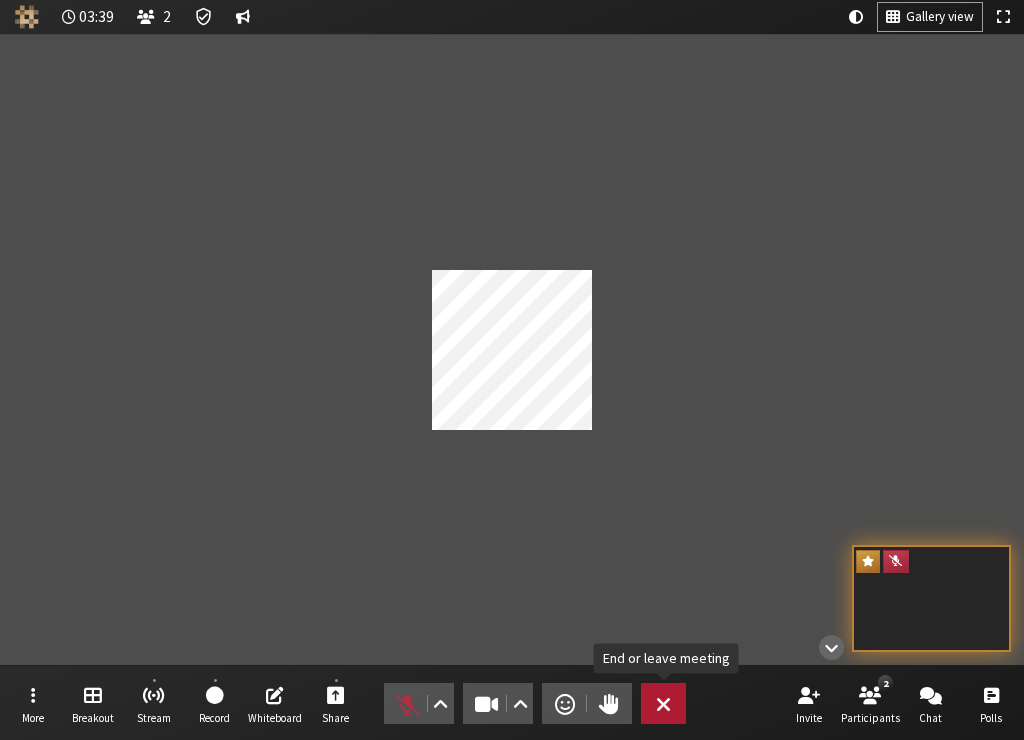 click at bounding box center (663, 704) 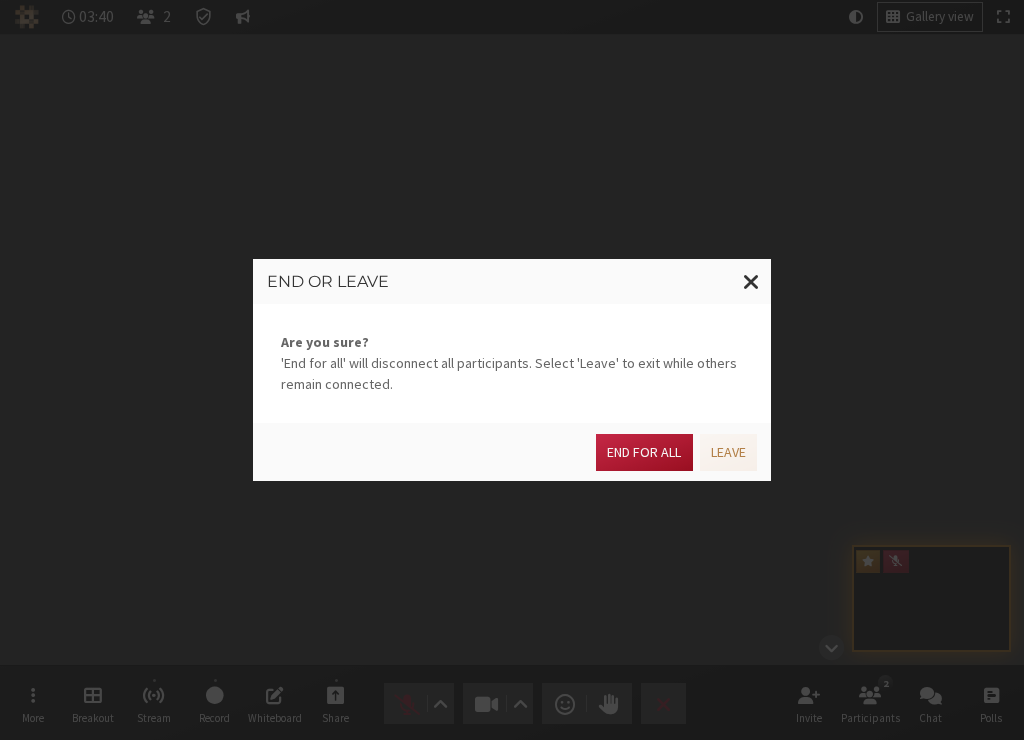 click on "End for all" at bounding box center (644, 452) 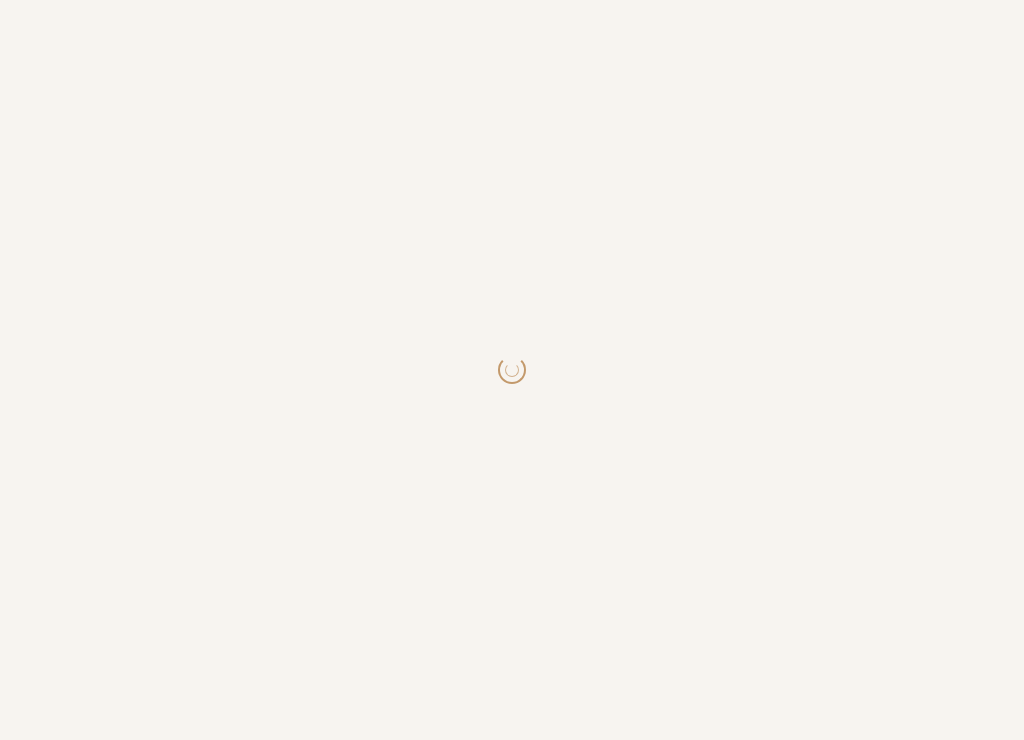 scroll, scrollTop: 0, scrollLeft: 0, axis: both 